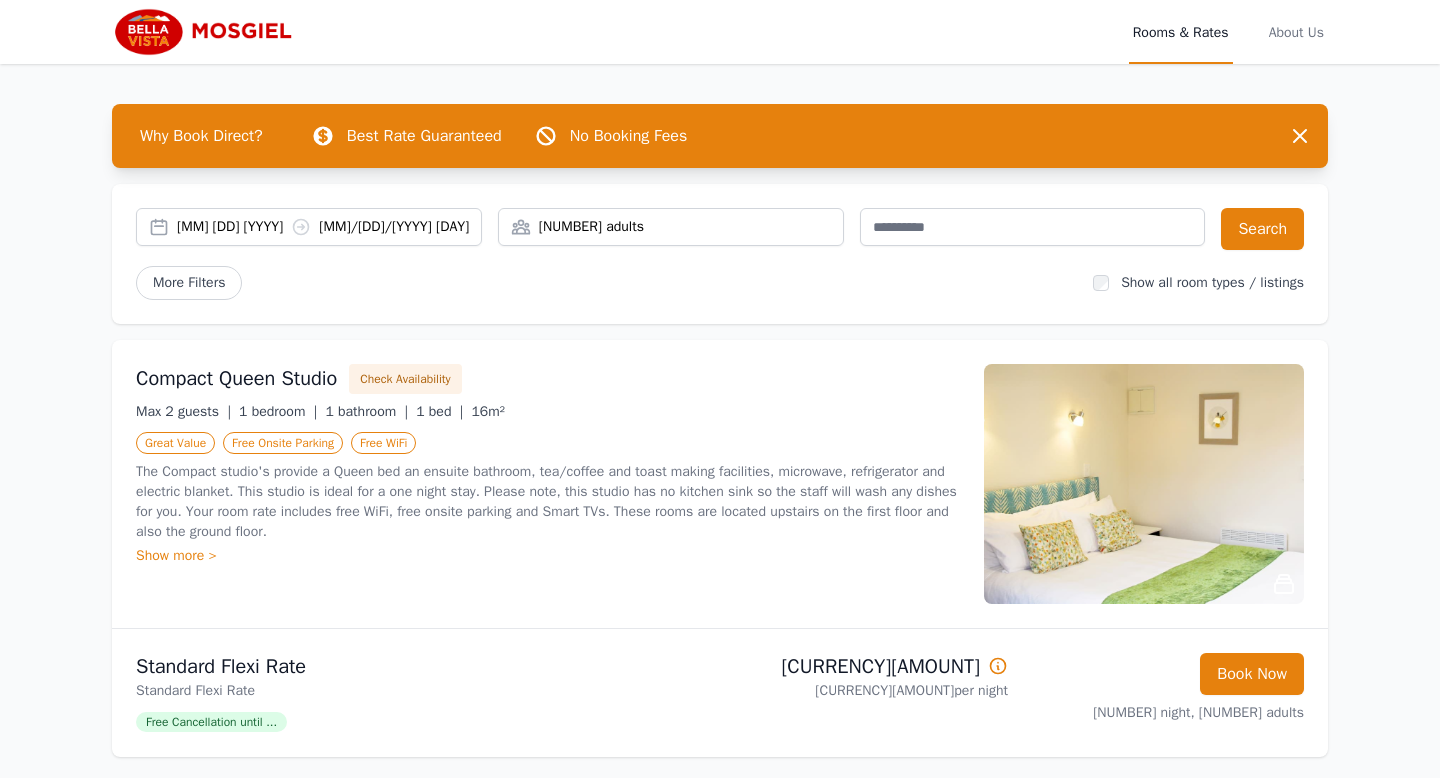 scroll, scrollTop: 0, scrollLeft: 0, axis: both 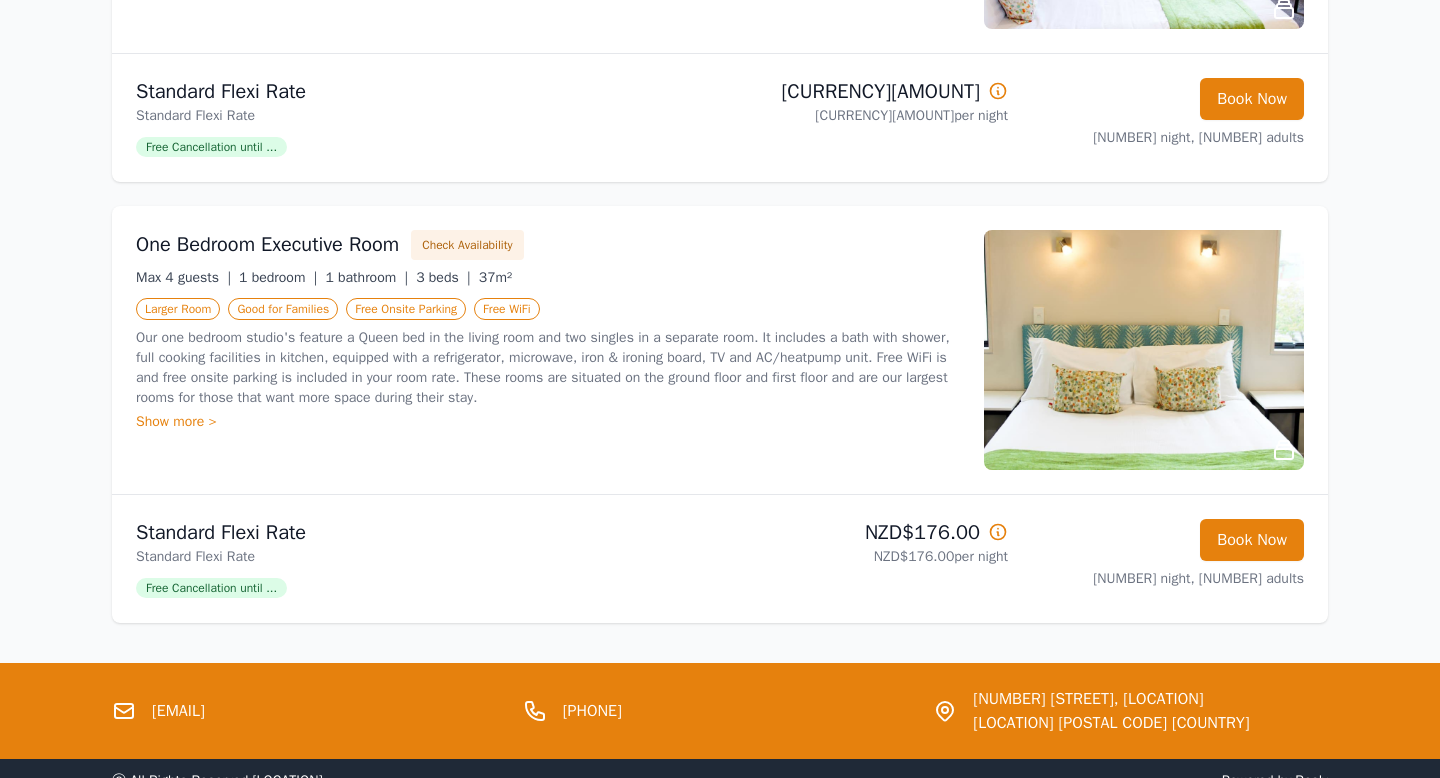 click on "Show more >" at bounding box center (548, 422) 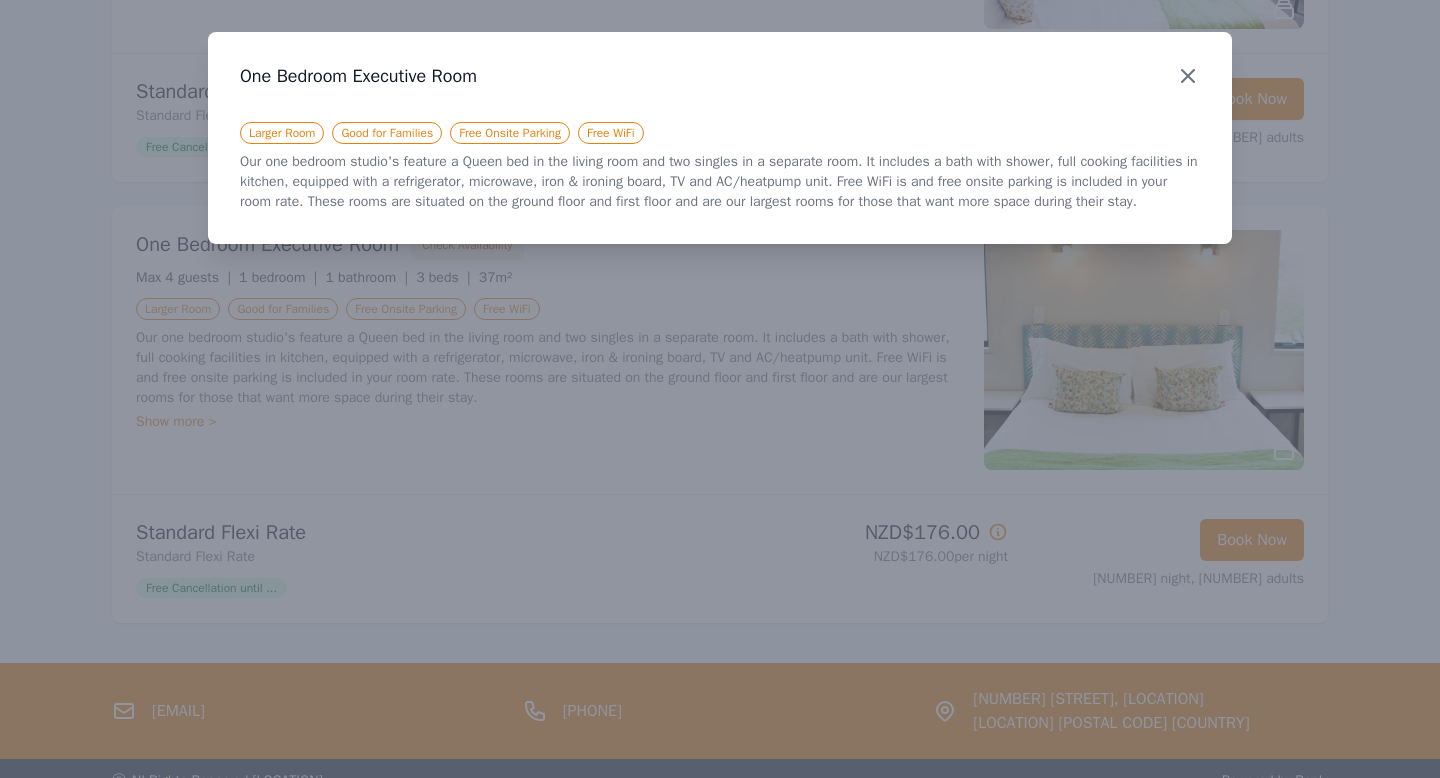 click at bounding box center (1188, 76) 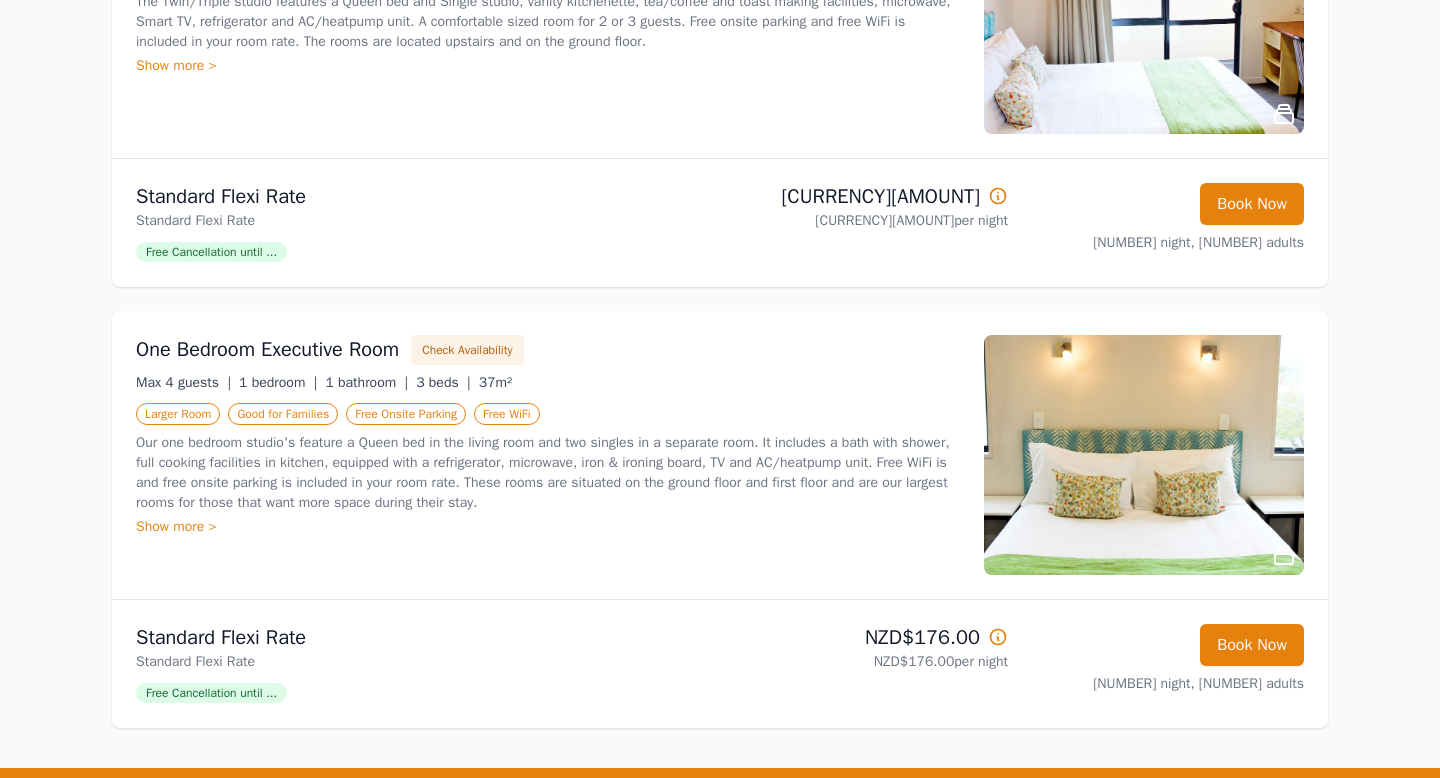 scroll, scrollTop: 1363, scrollLeft: 0, axis: vertical 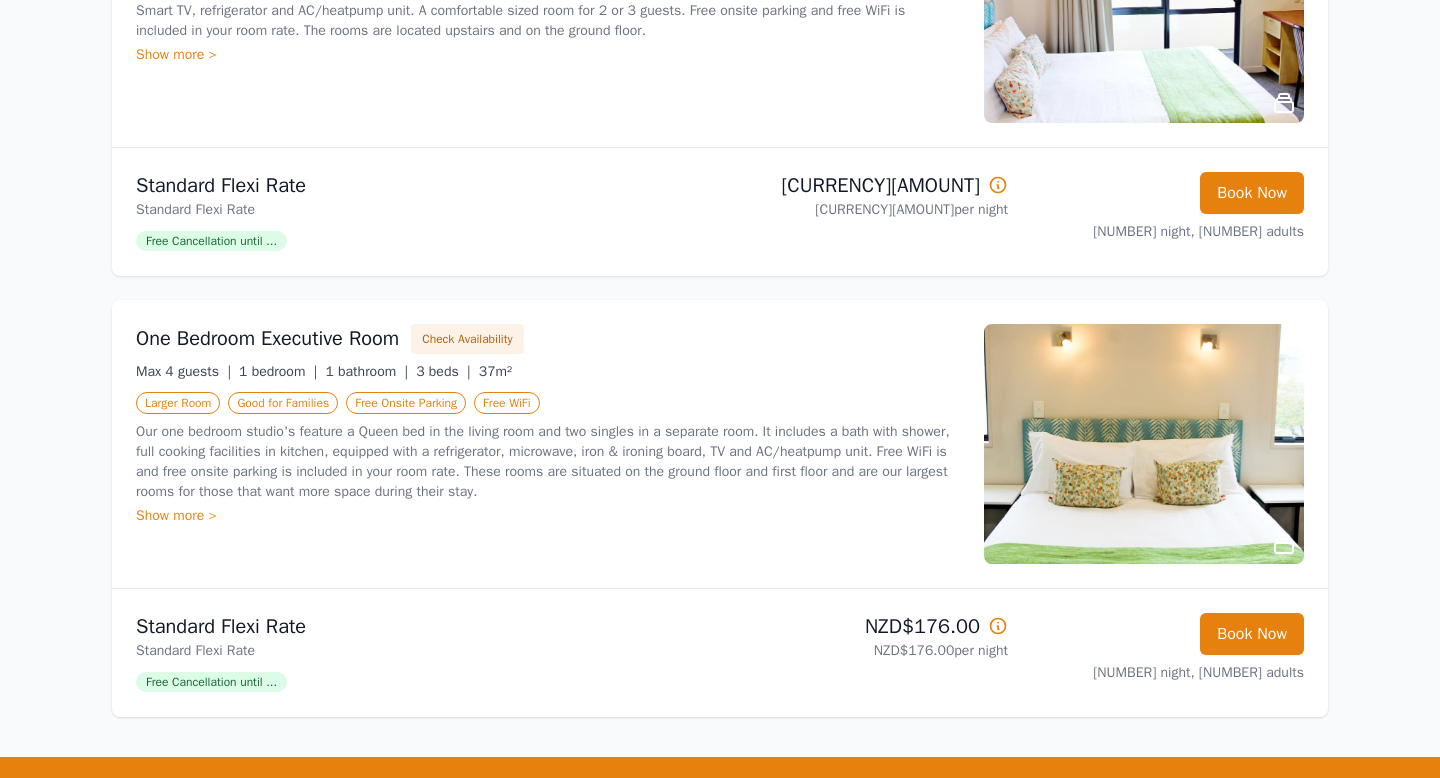 click on "Free Cancellation until ..." at bounding box center (211, 682) 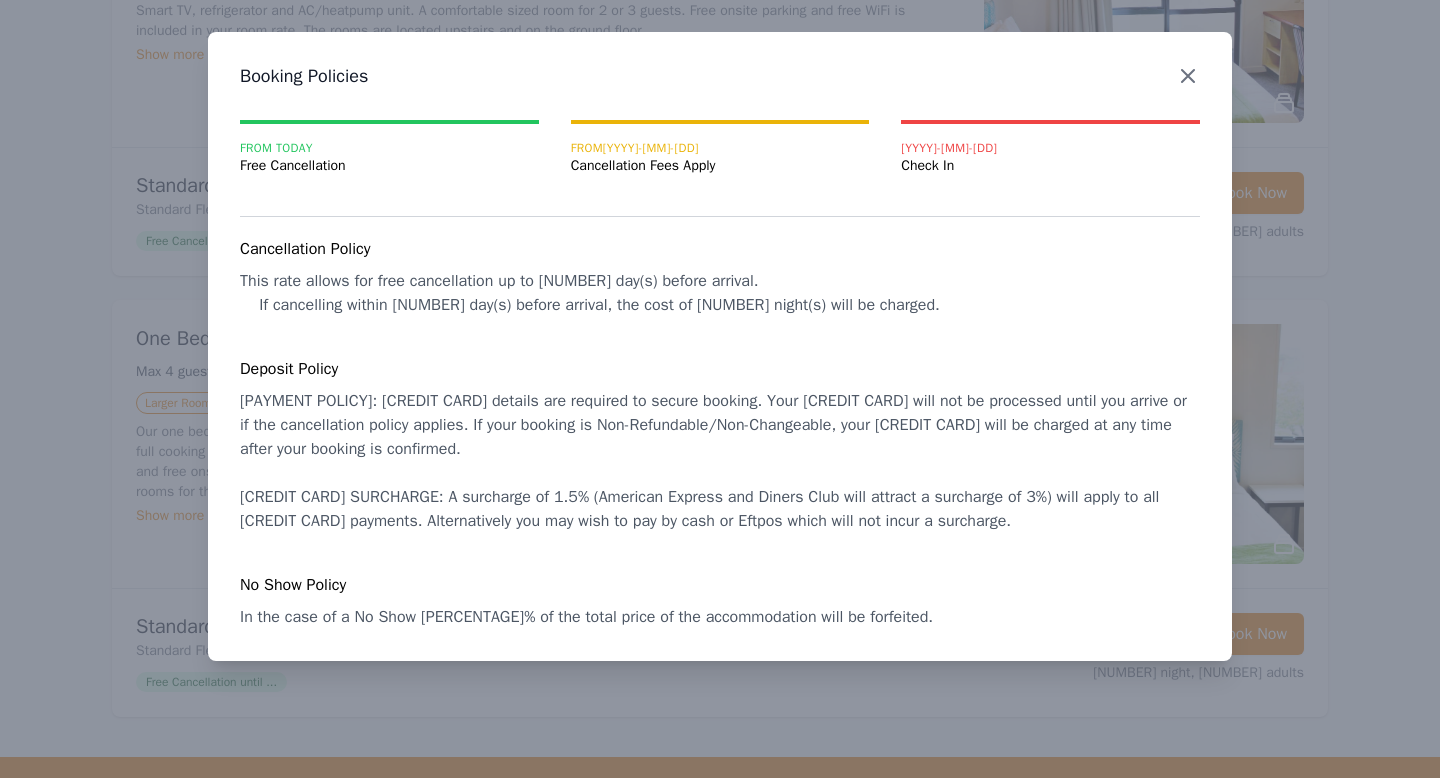 click at bounding box center [1188, 76] 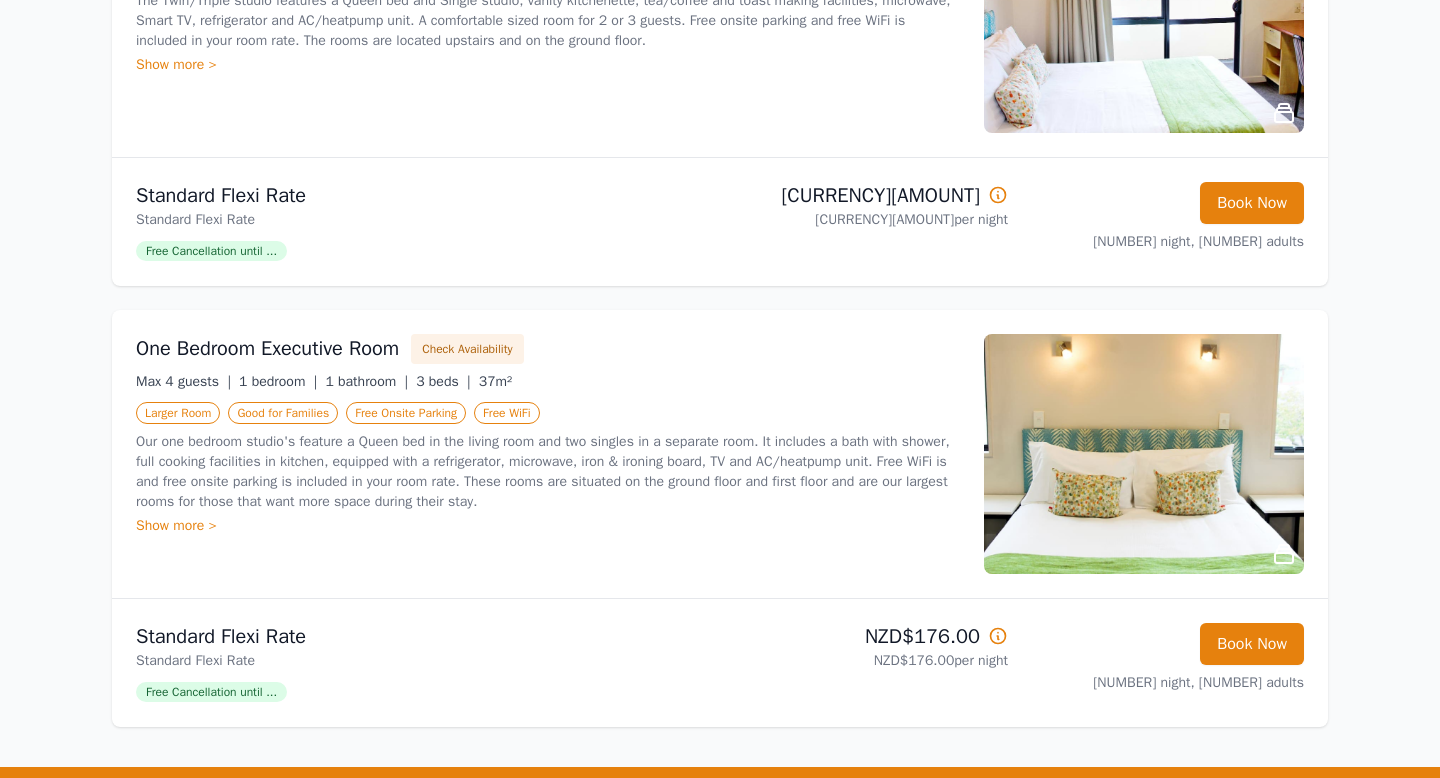 scroll, scrollTop: 1344, scrollLeft: 0, axis: vertical 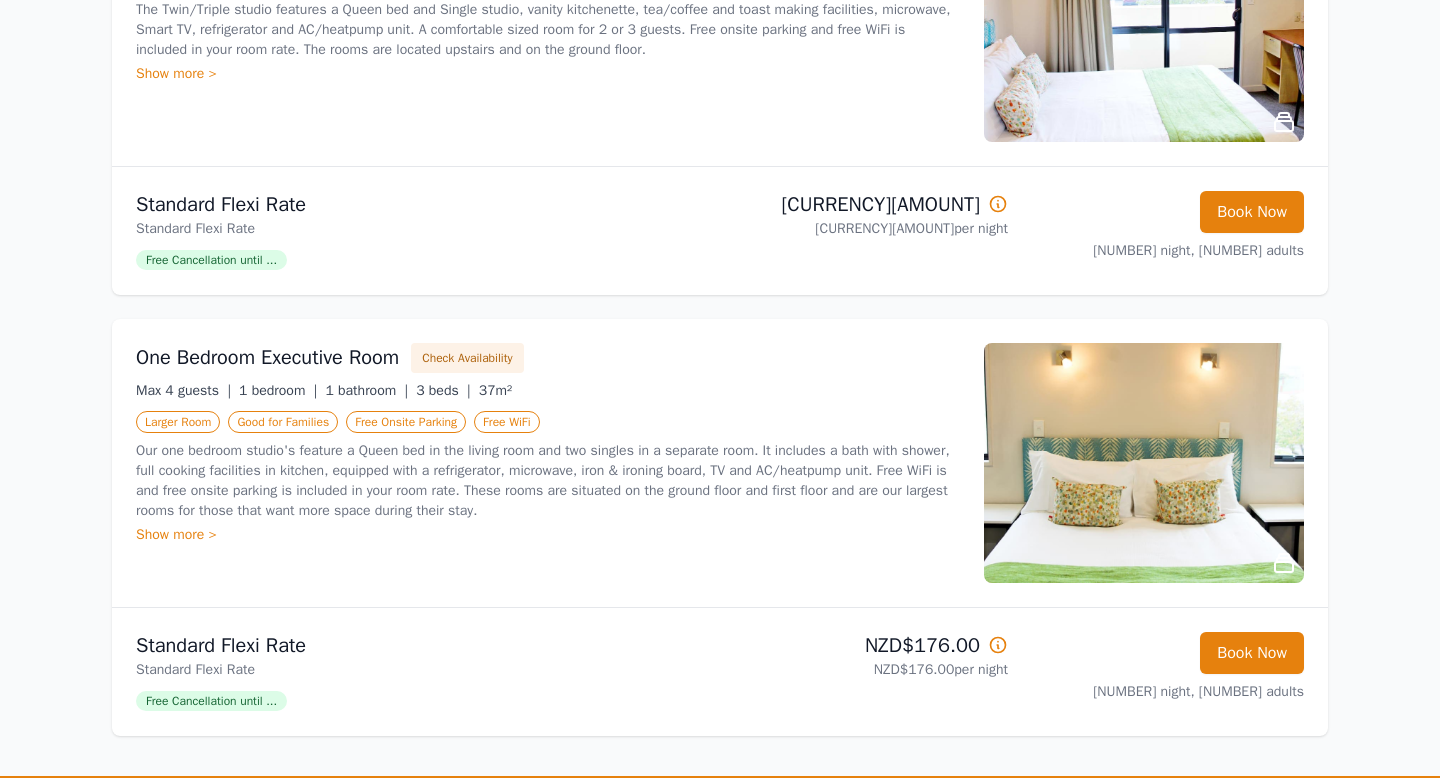 click at bounding box center (1144, 463) 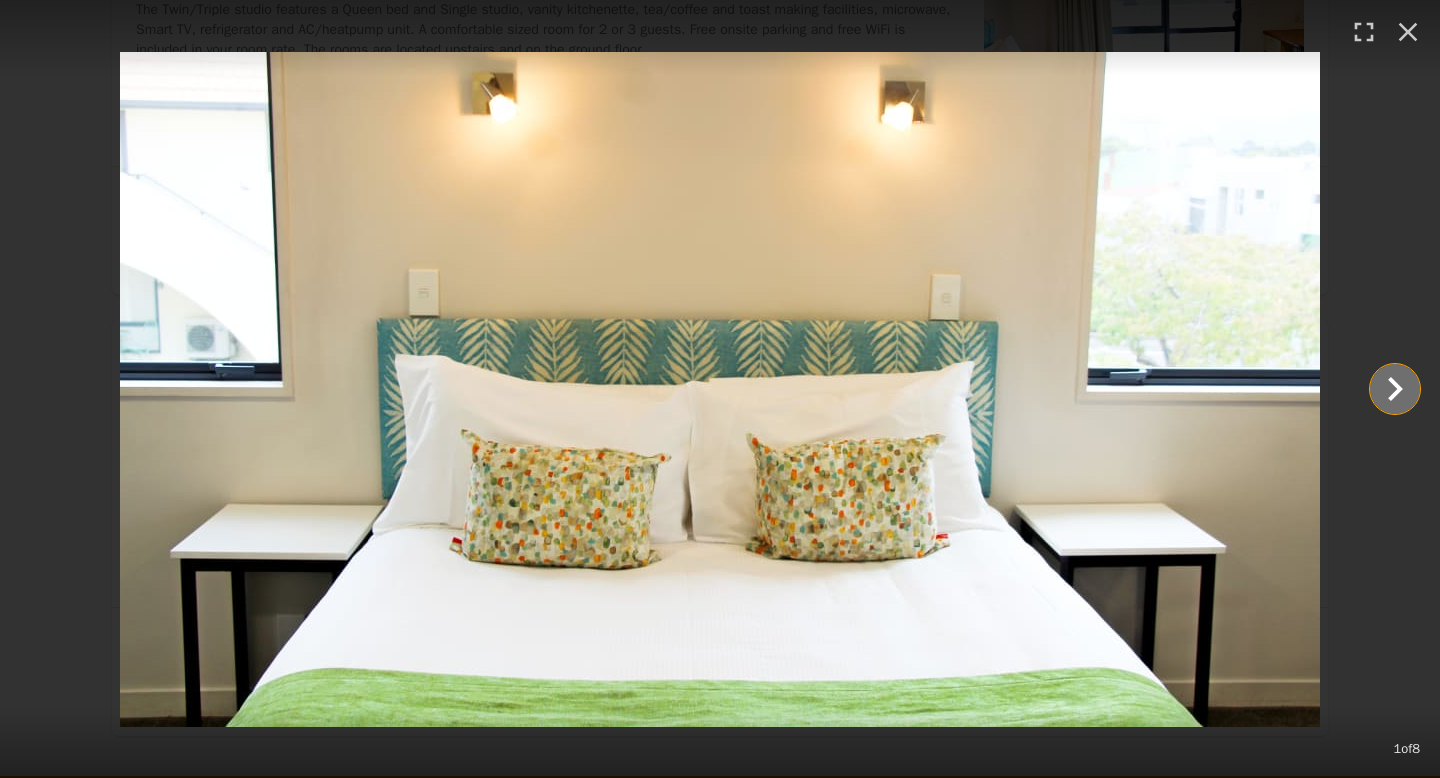 click at bounding box center [1395, 389] 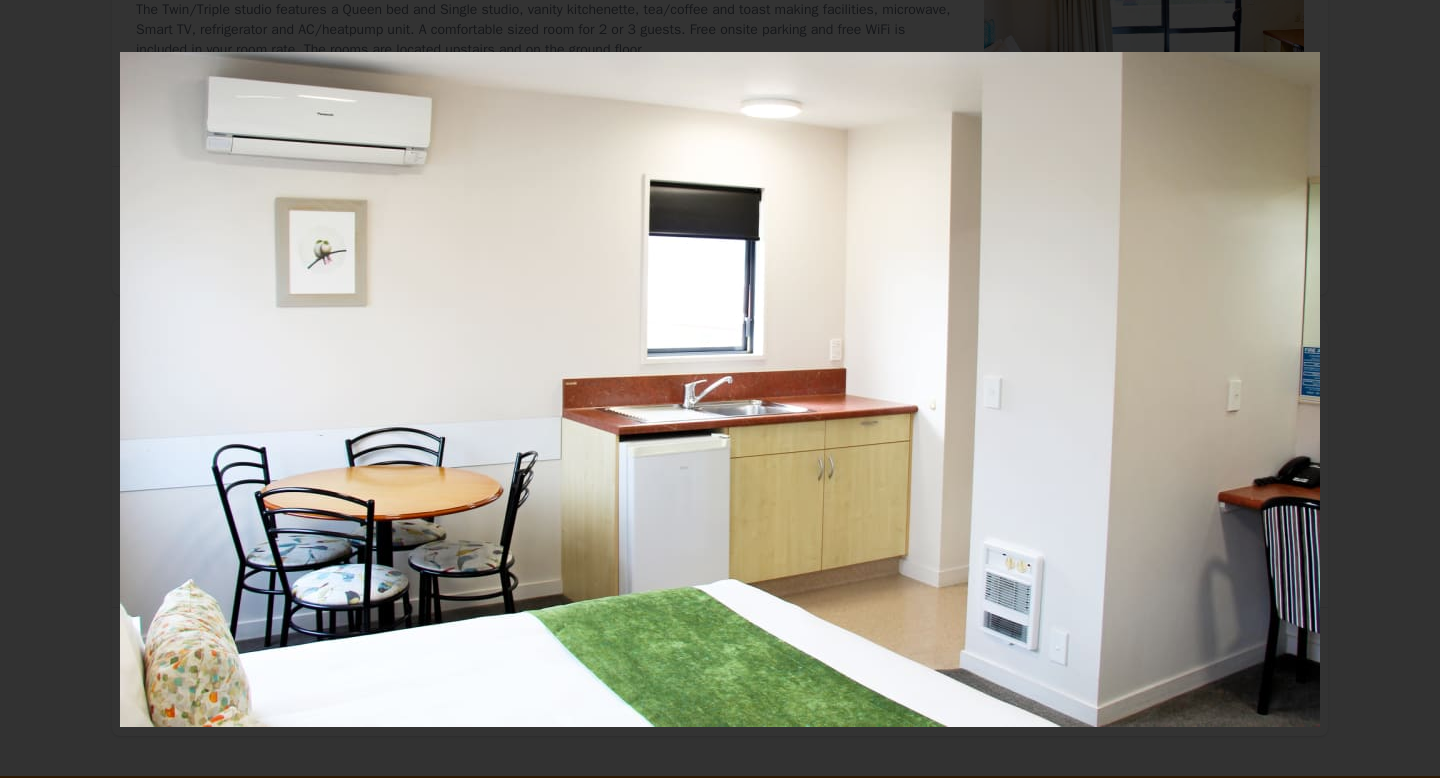 click at bounding box center [1395, 389] 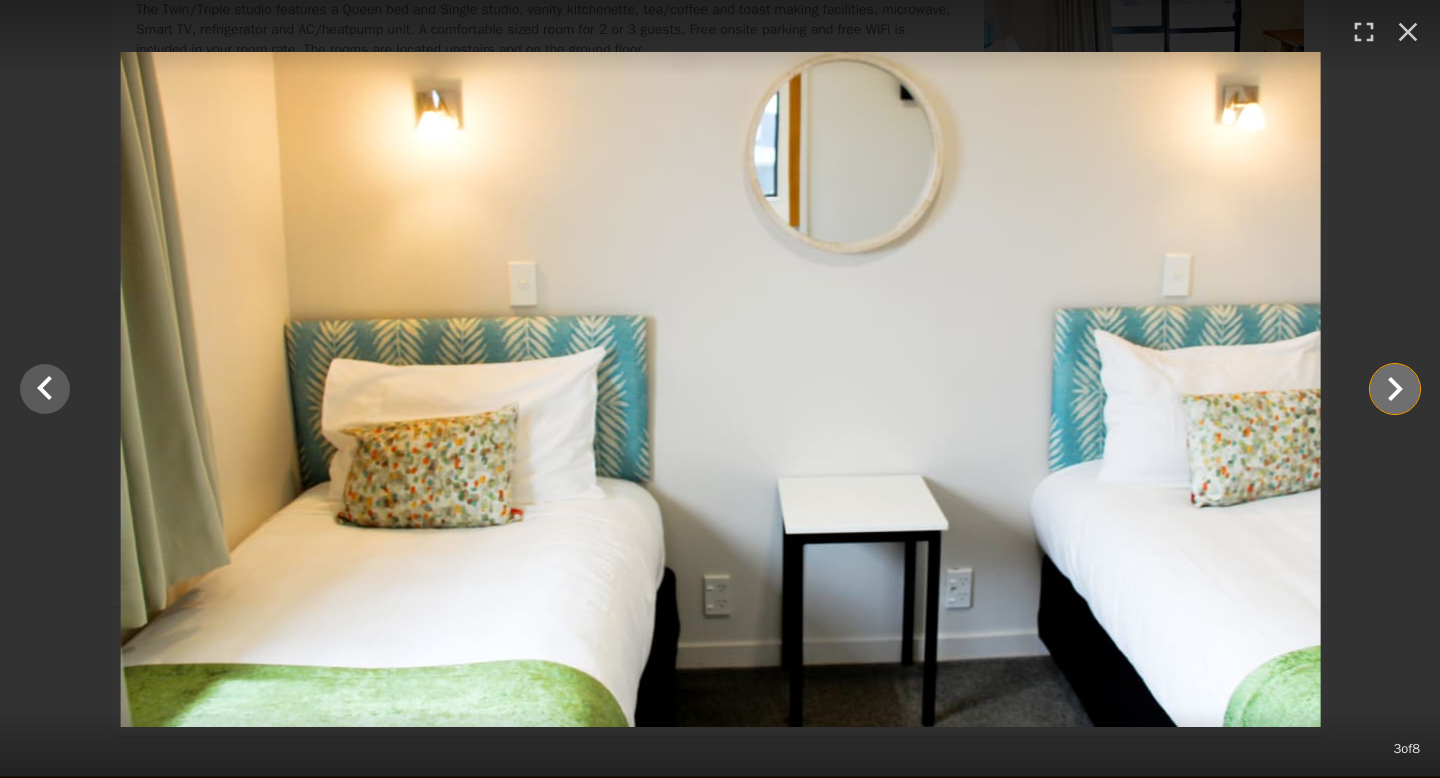 click at bounding box center [1395, 389] 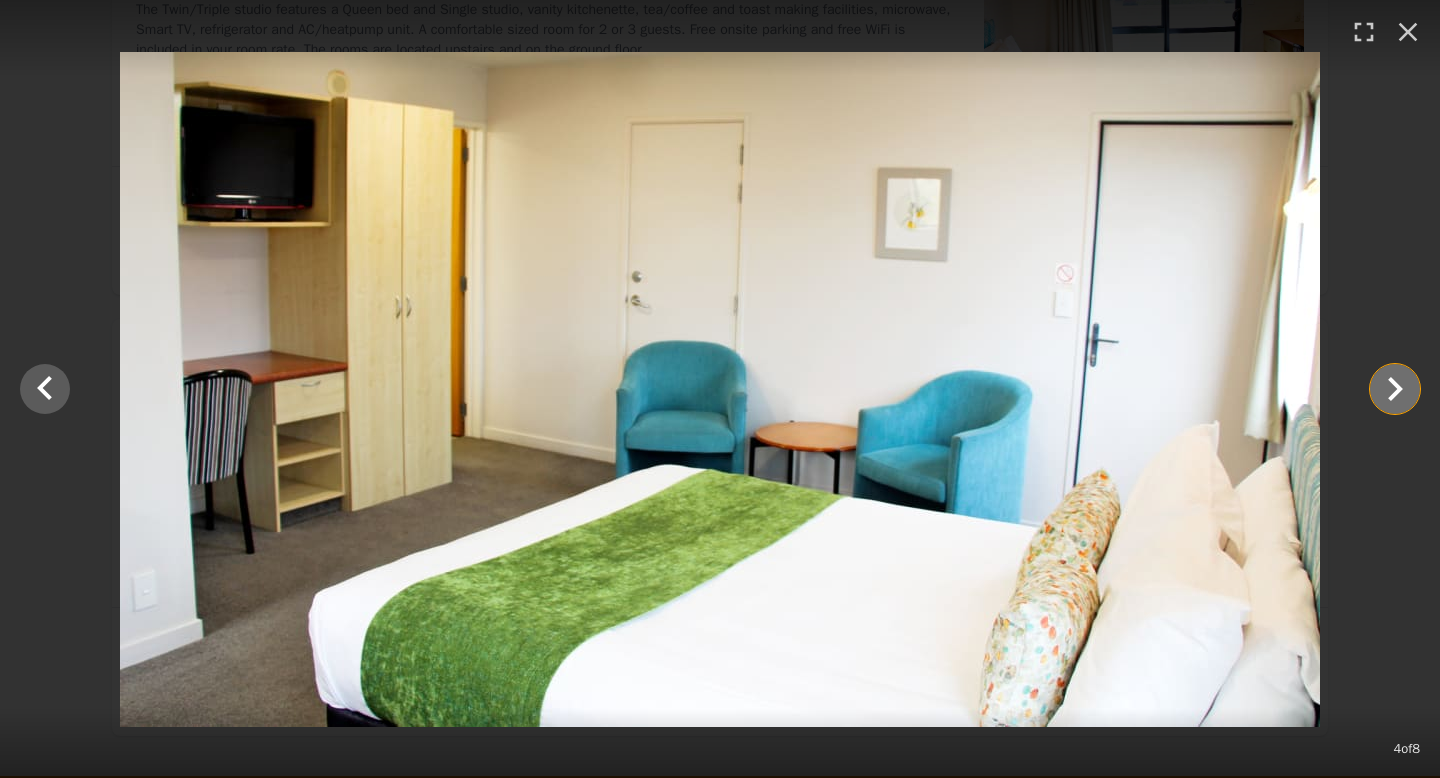 click at bounding box center [1395, 389] 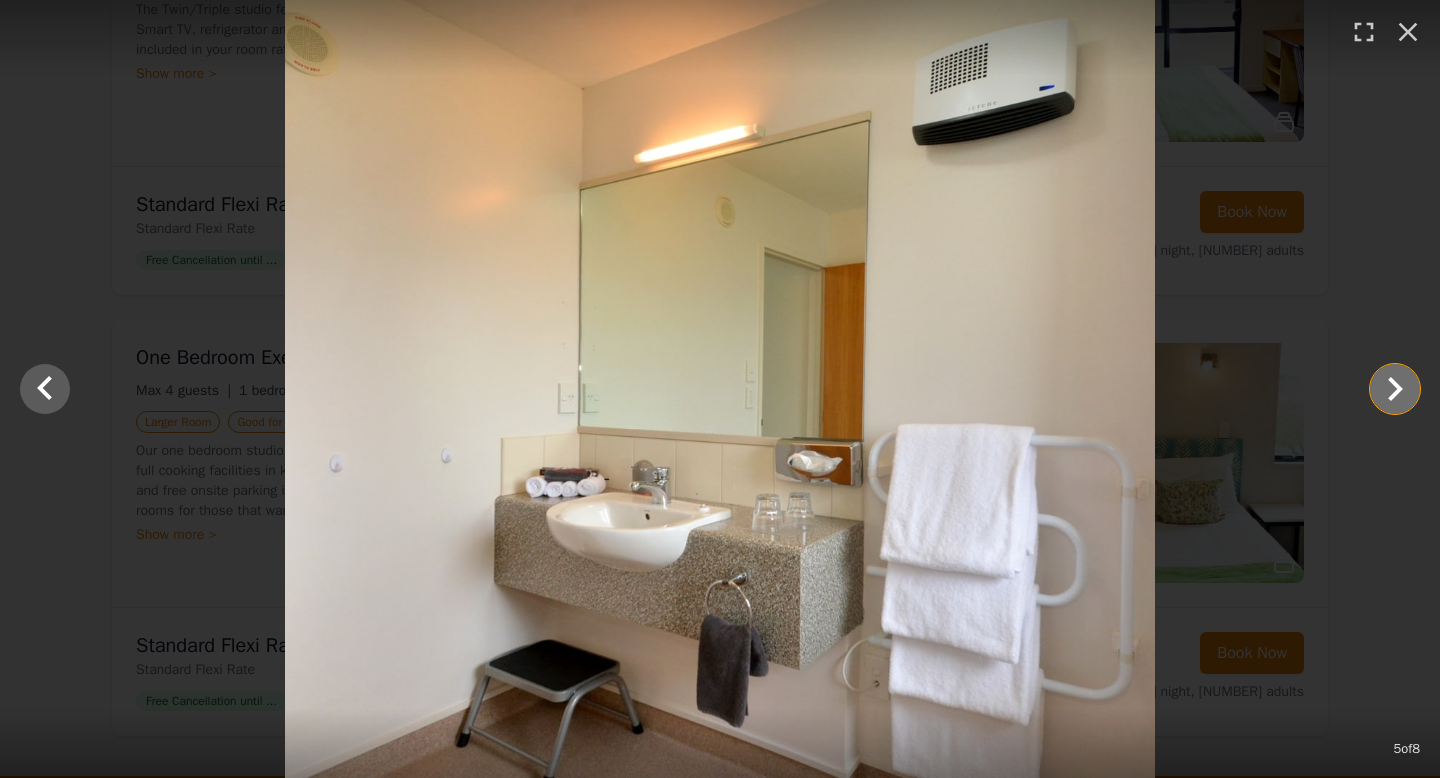 click at bounding box center (1395, 389) 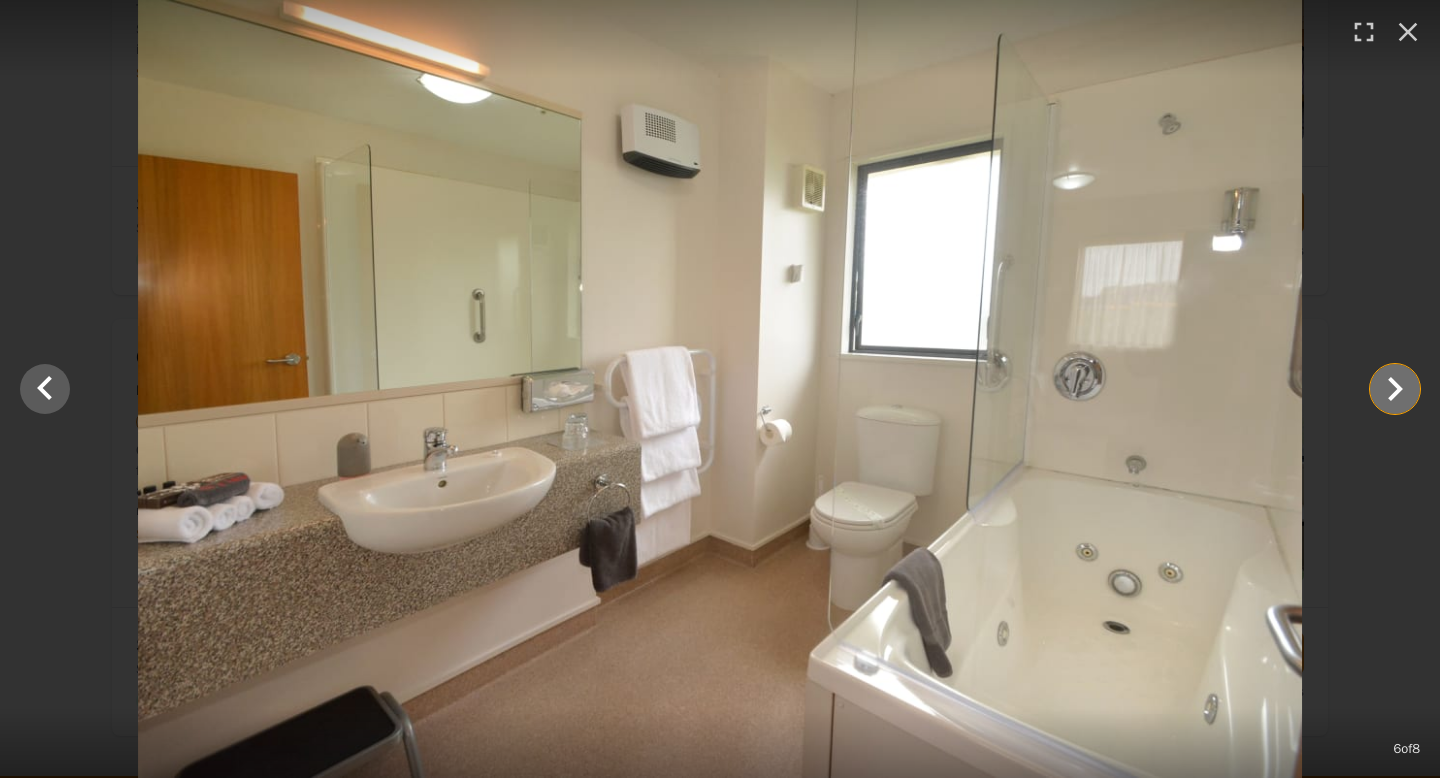 click at bounding box center (1395, 389) 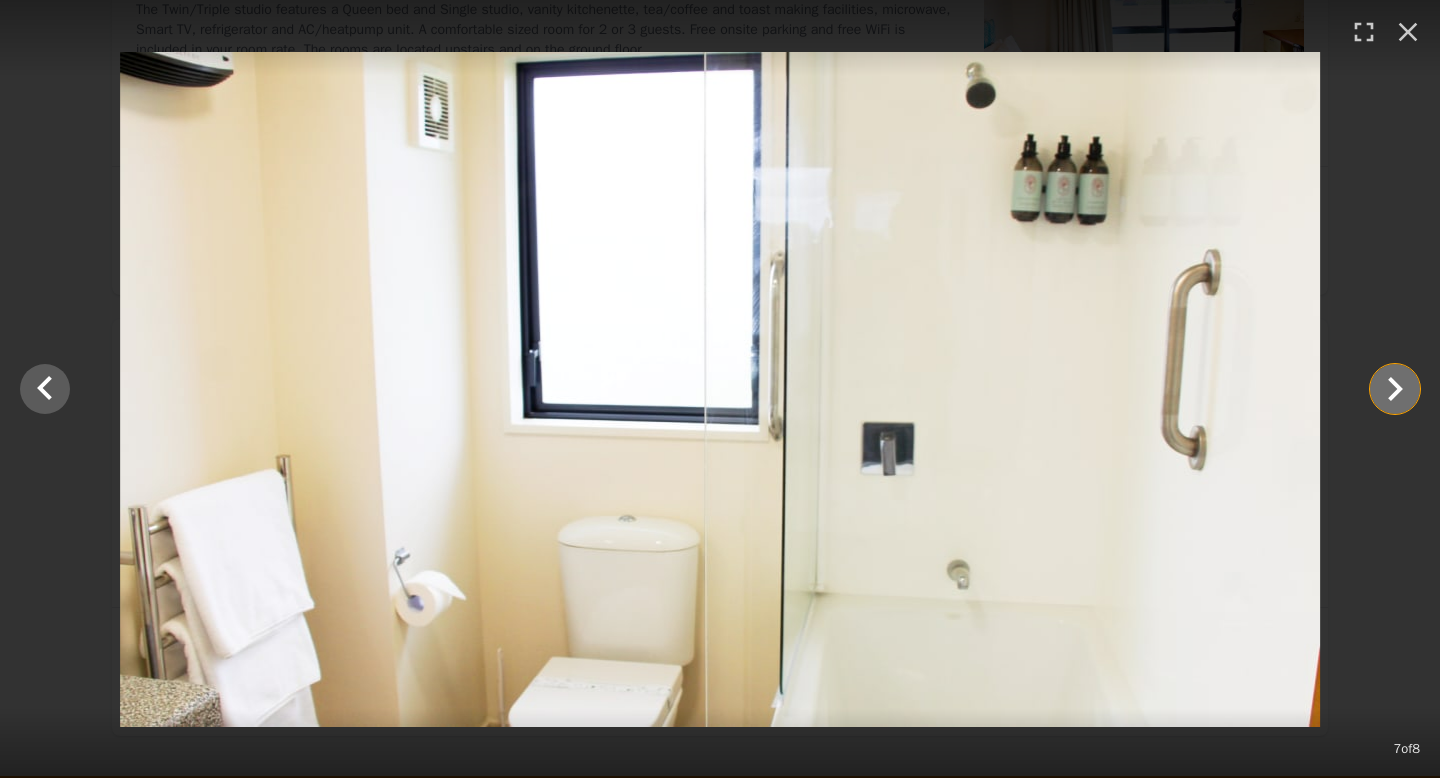 click at bounding box center [1395, 389] 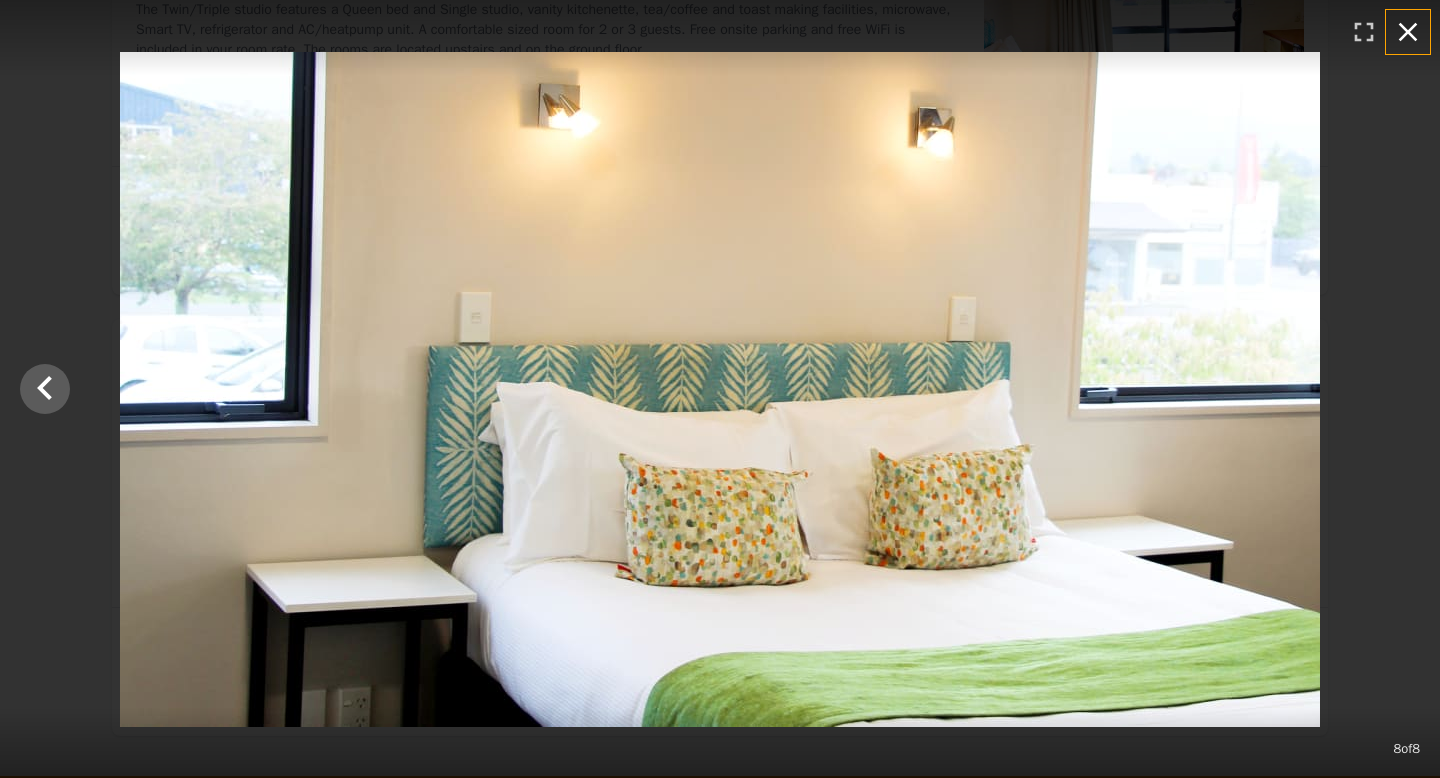 click at bounding box center (1408, 32) 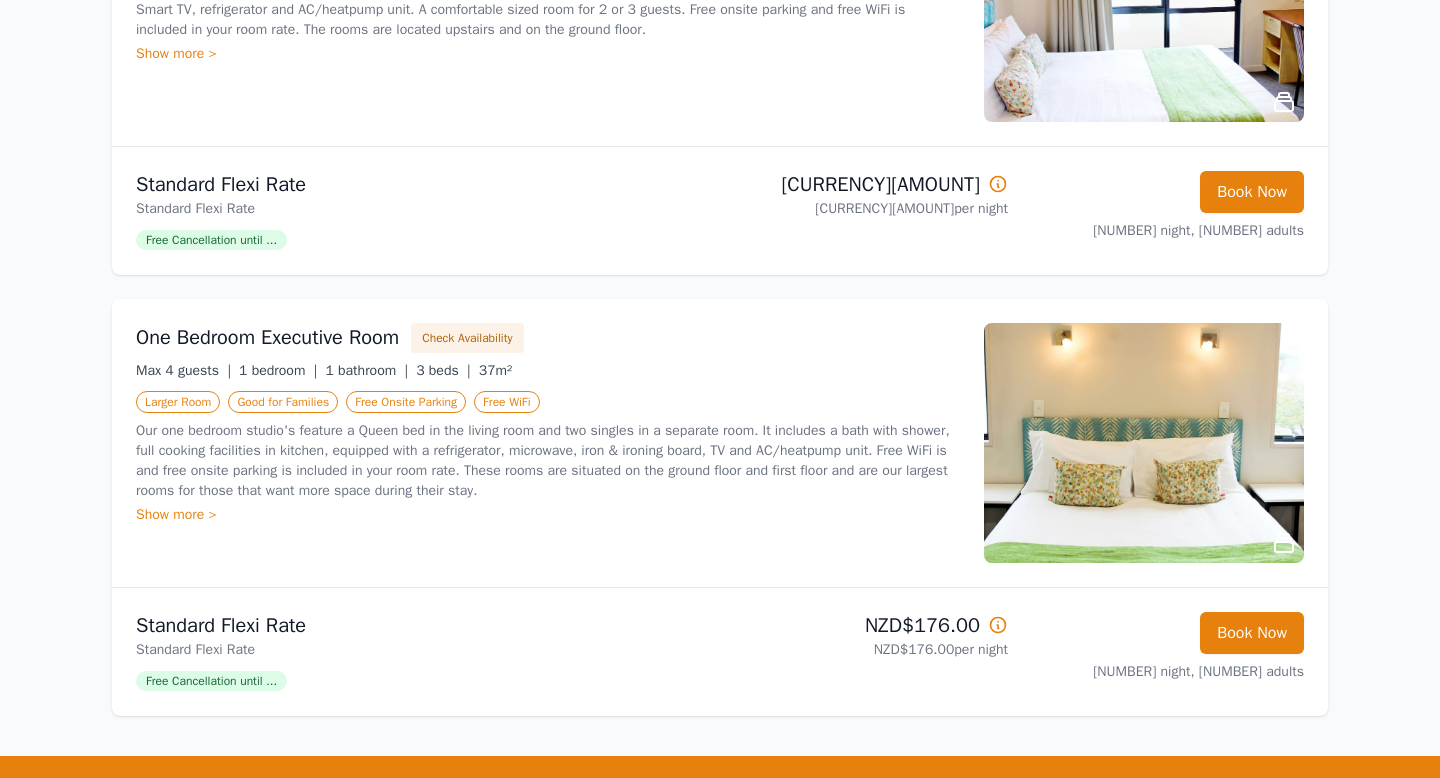 scroll, scrollTop: 1367, scrollLeft: 0, axis: vertical 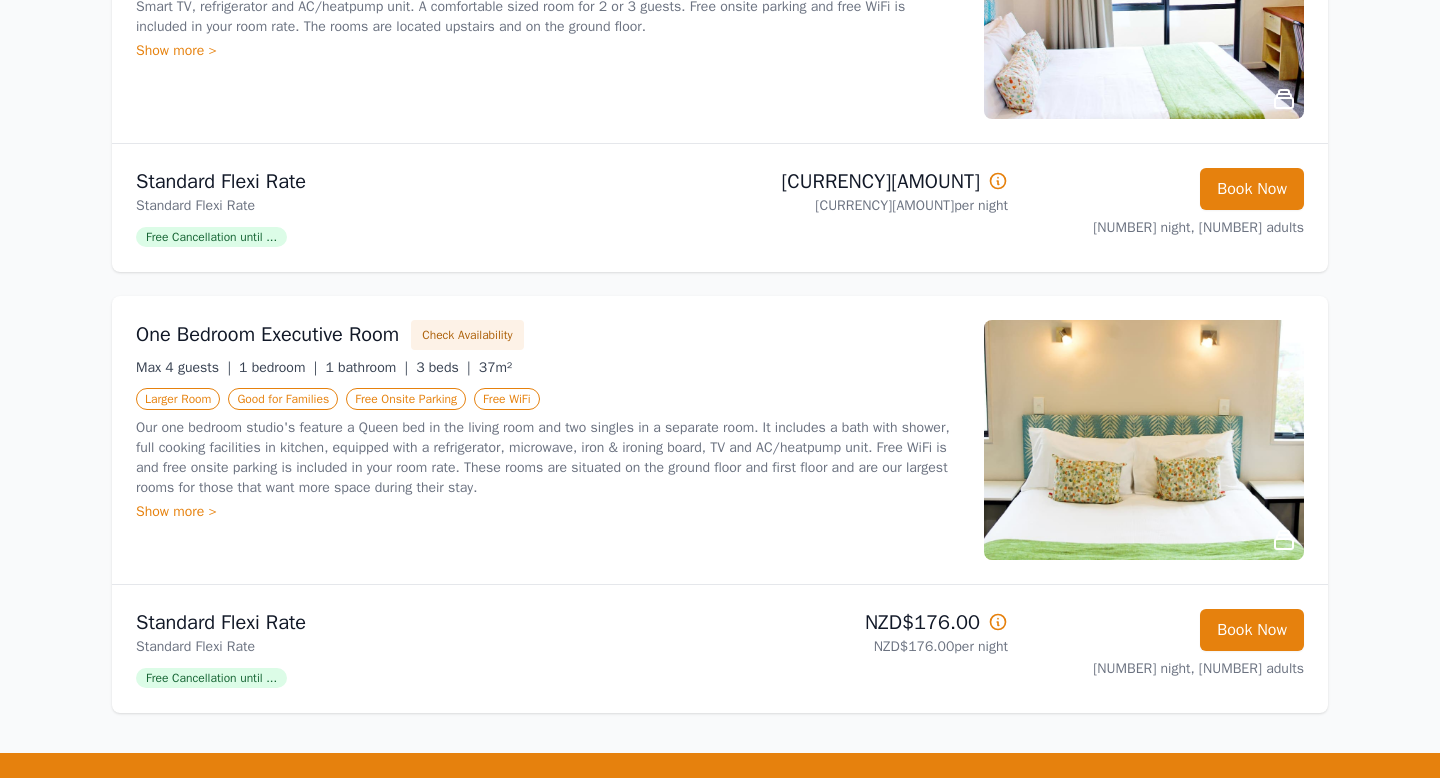 click at bounding box center [998, 622] 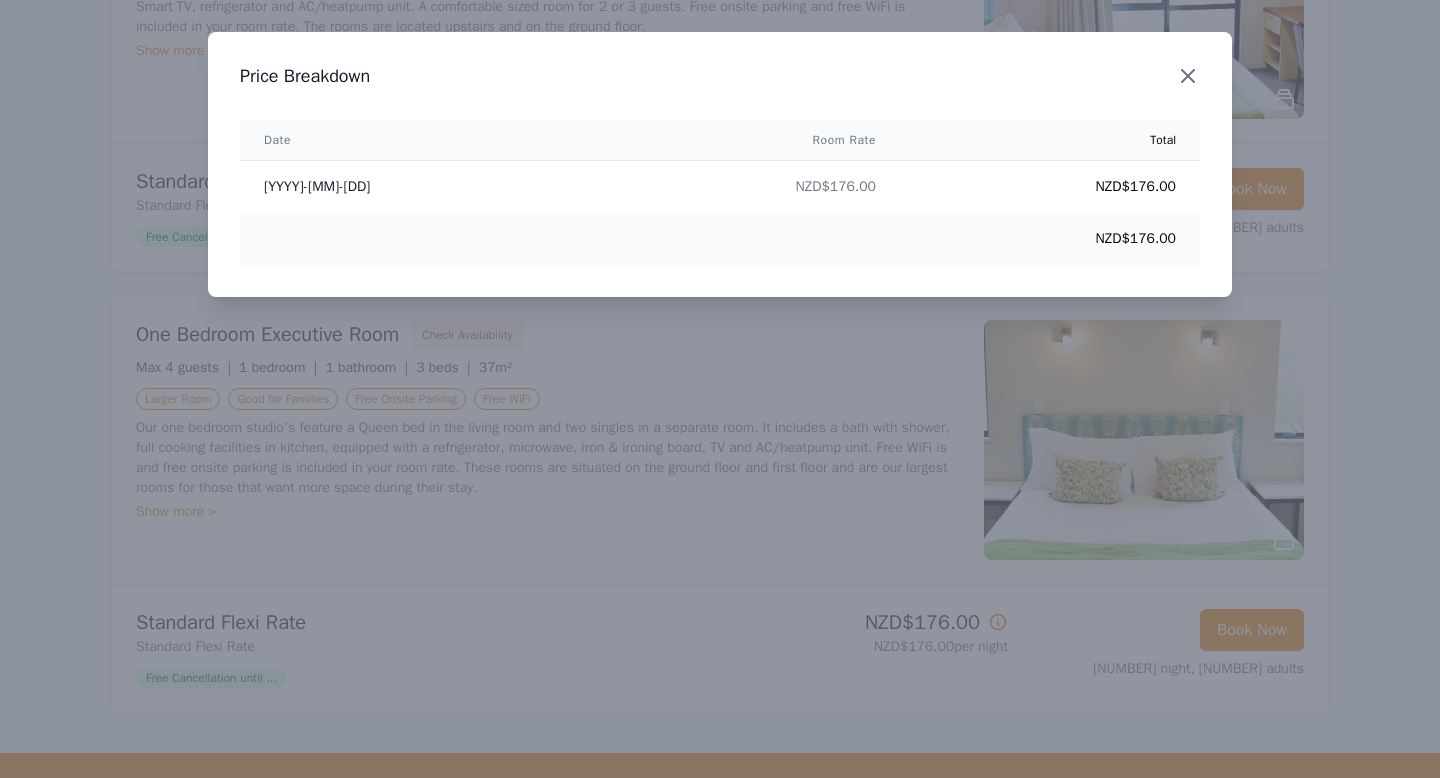 click at bounding box center [1188, 76] 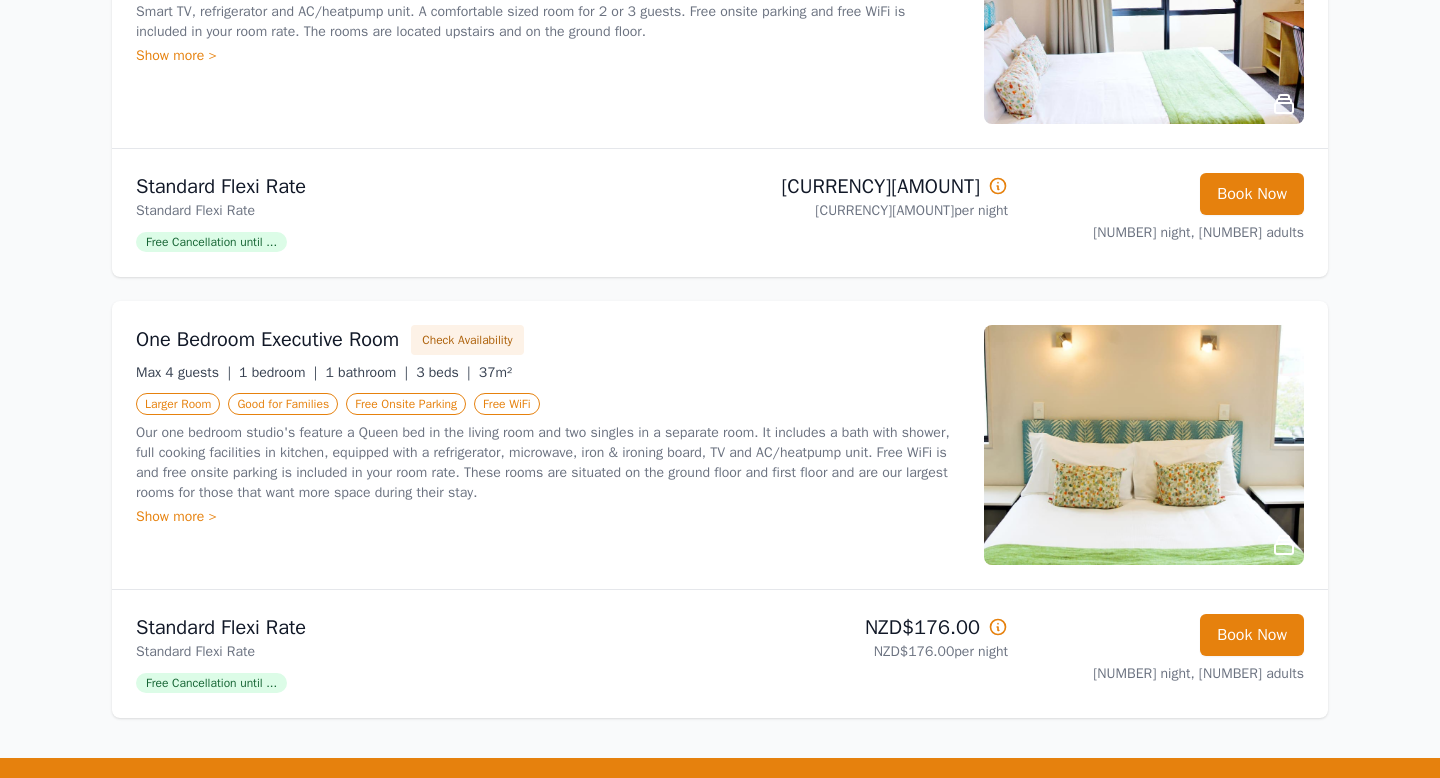 scroll, scrollTop: 1348, scrollLeft: 0, axis: vertical 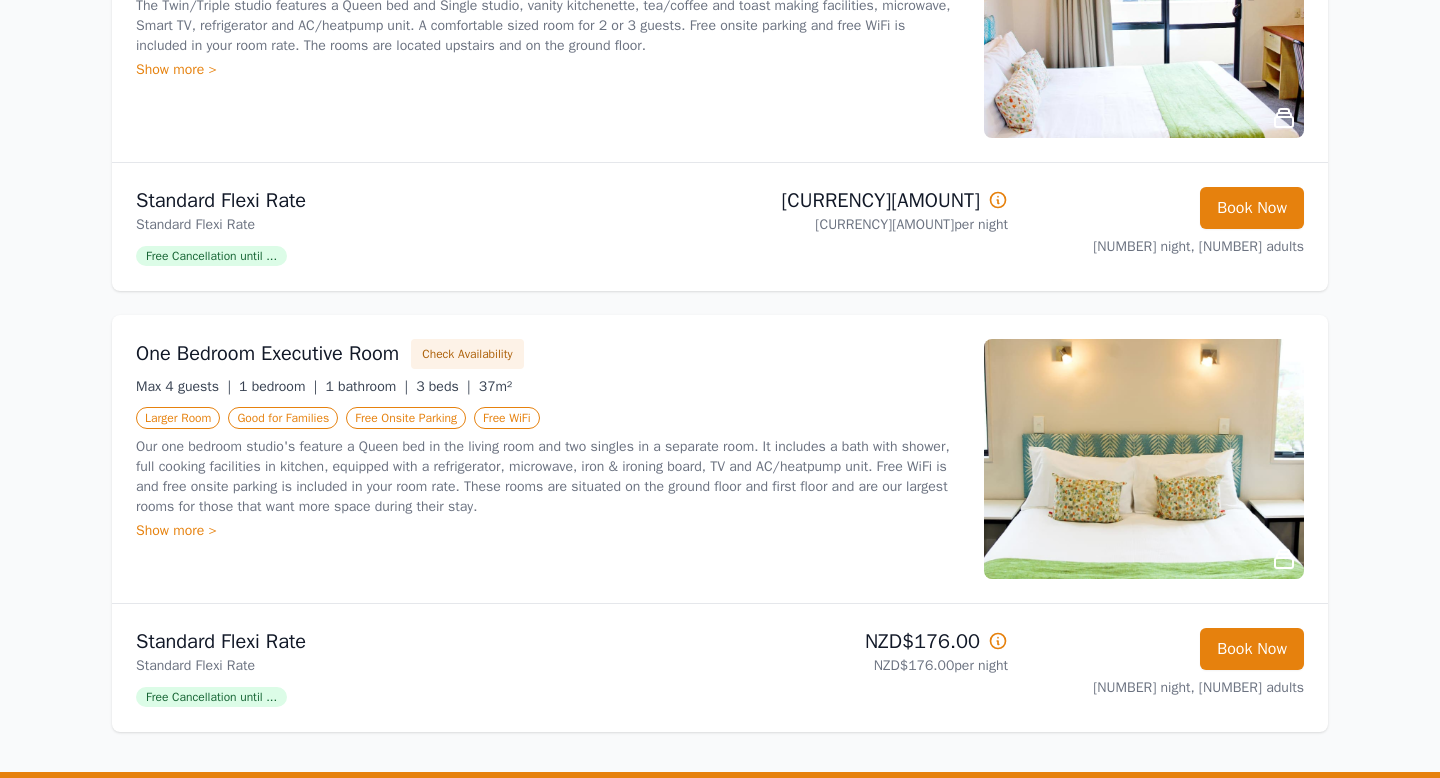 click at bounding box center (1144, 459) 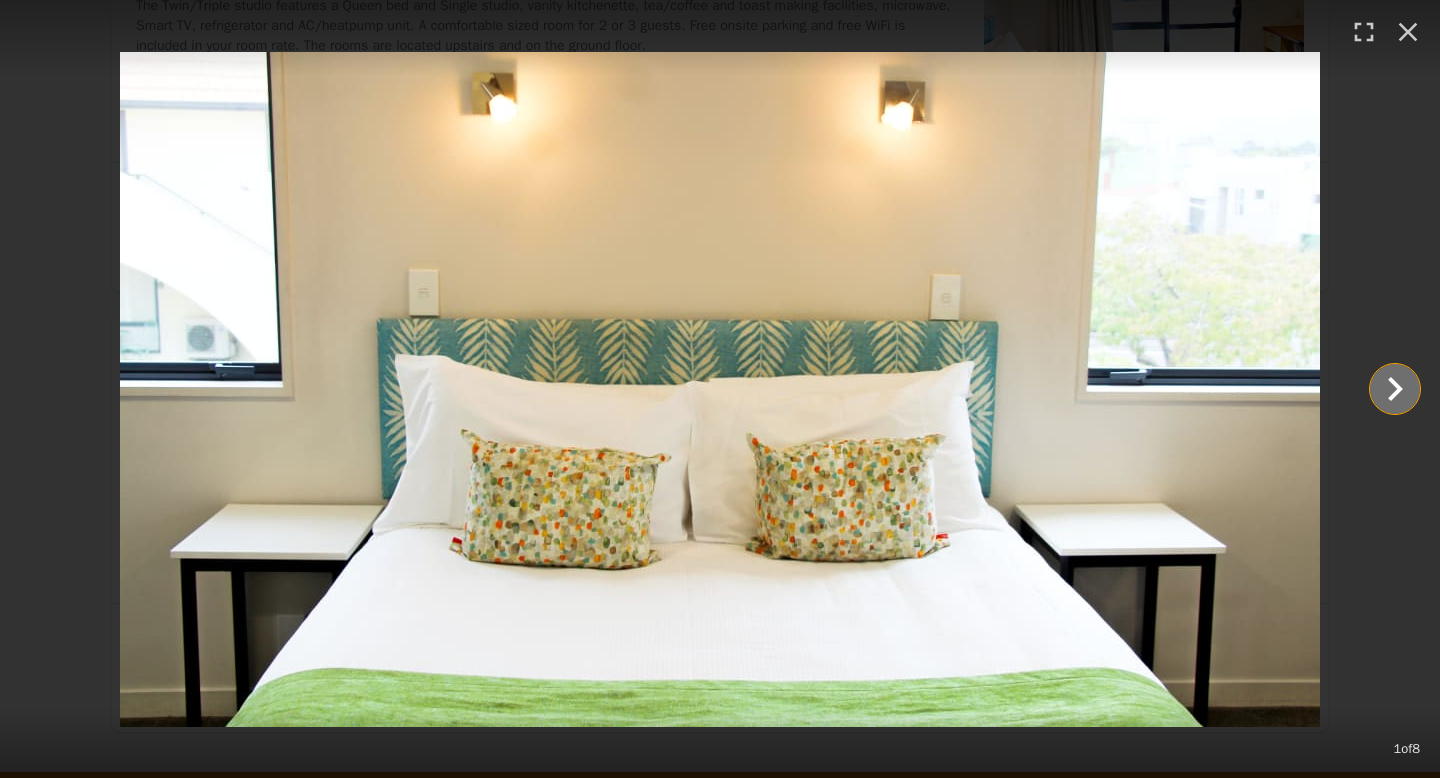 click at bounding box center [1395, 389] 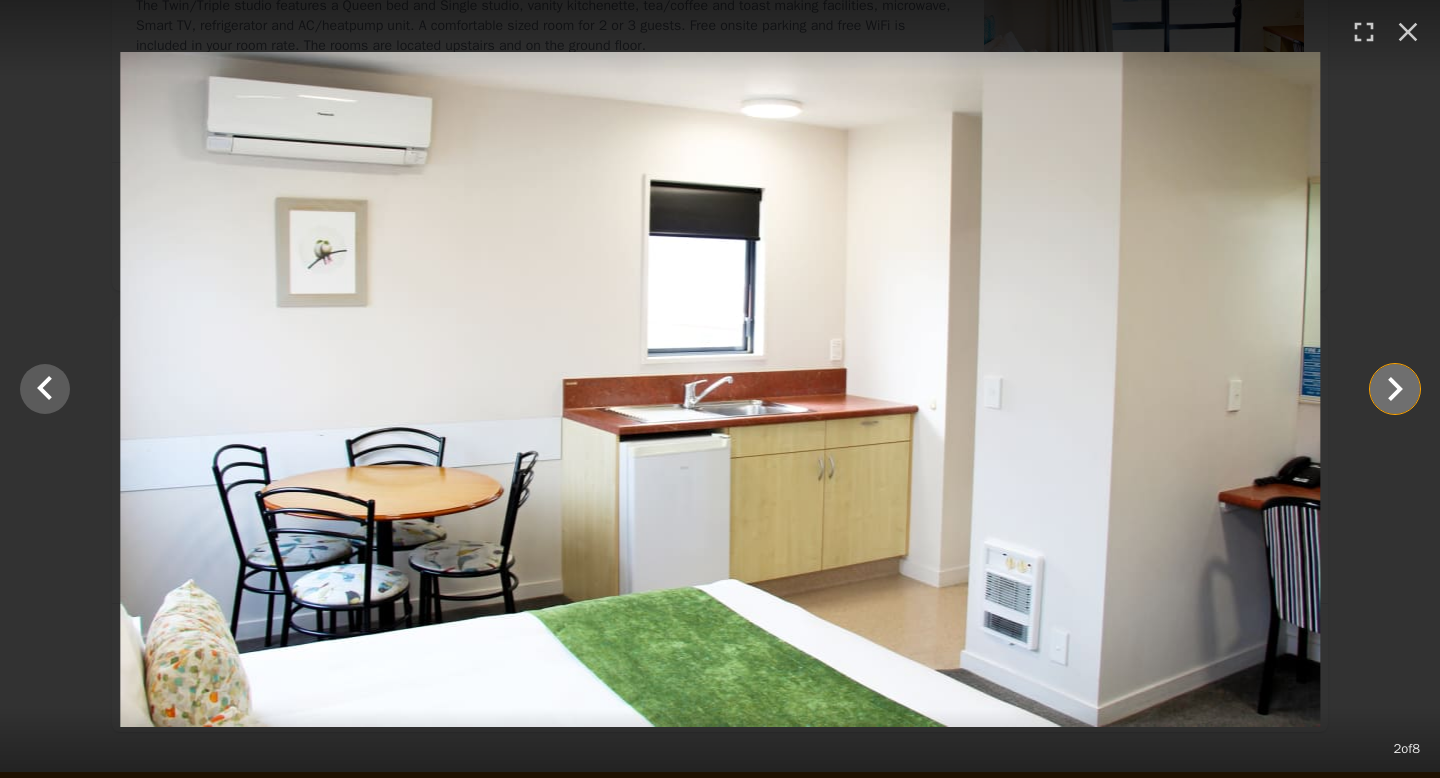 click at bounding box center (1395, 389) 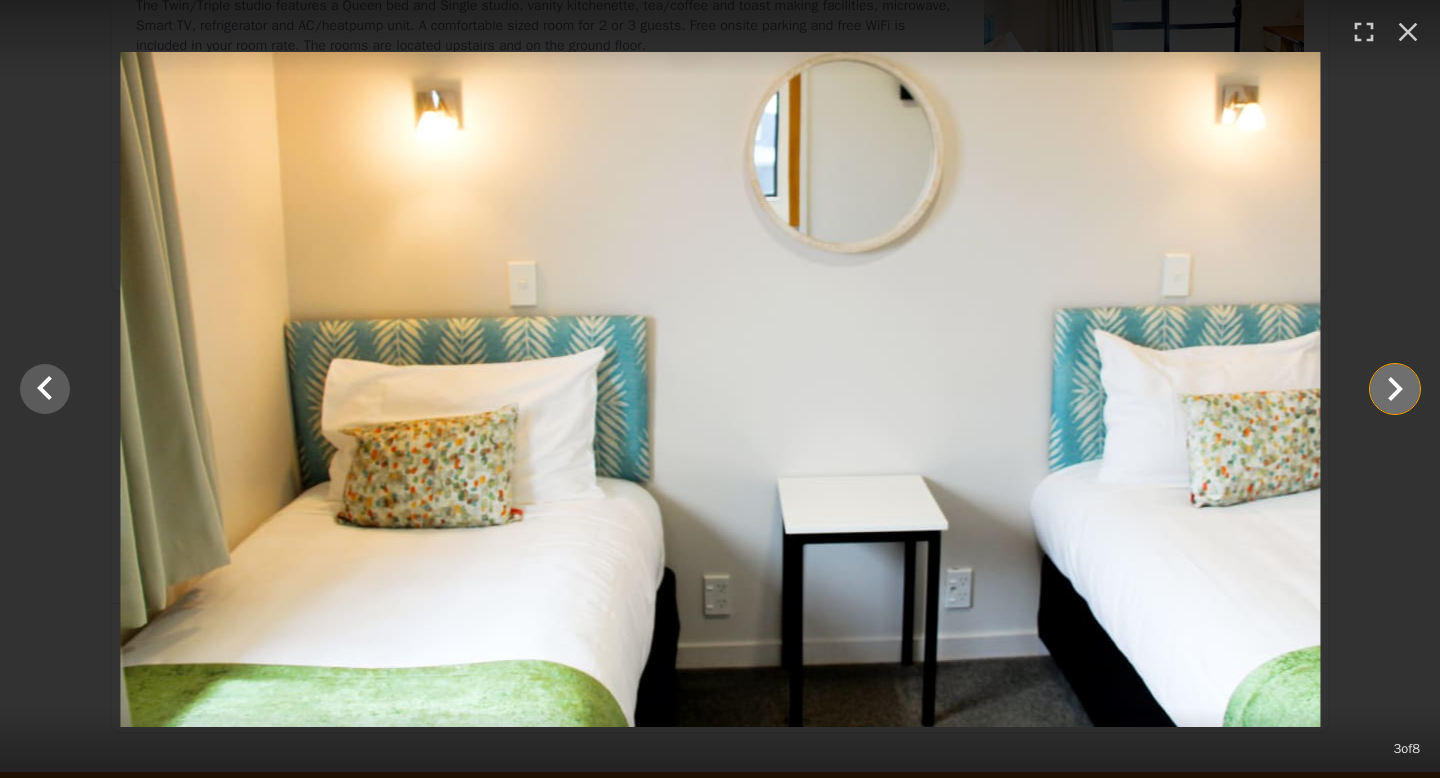 click at bounding box center (1395, 389) 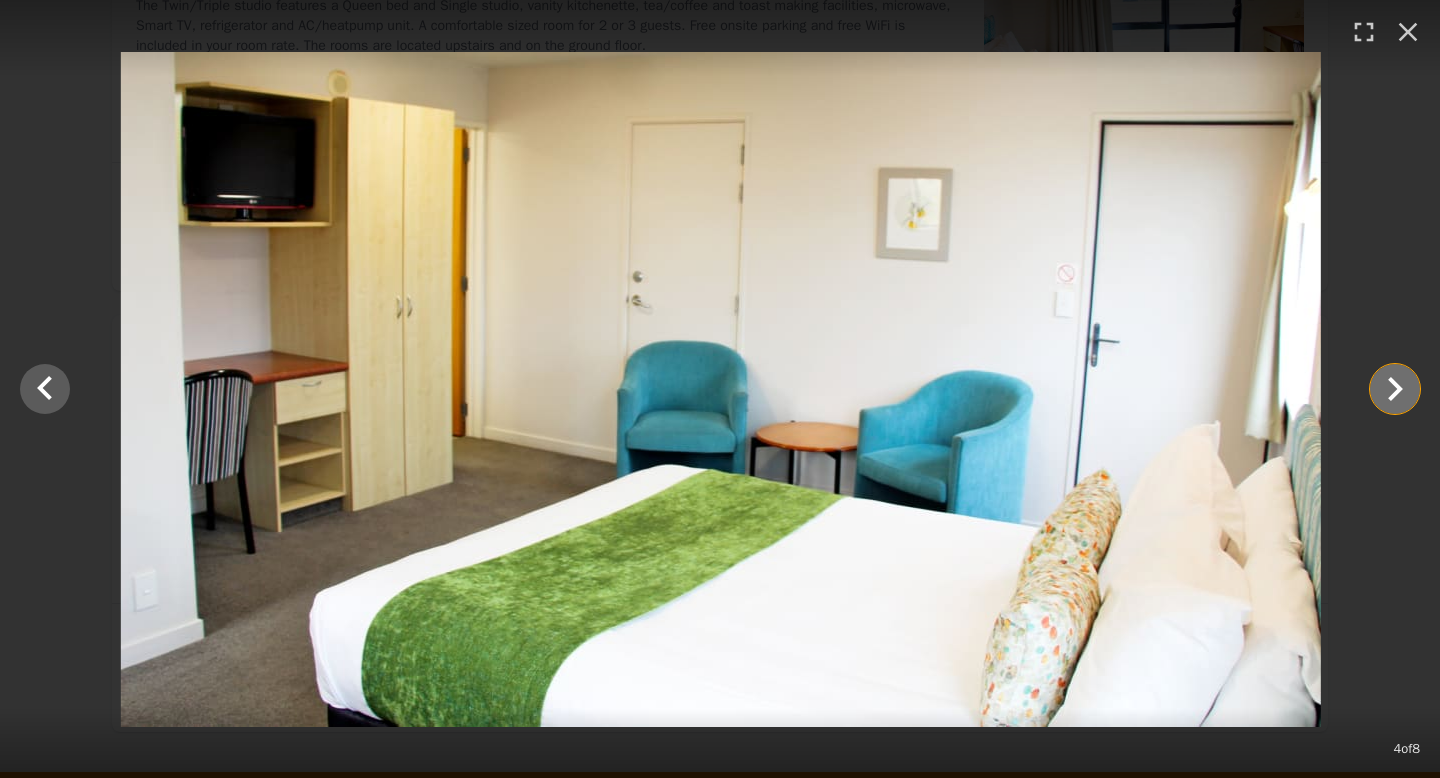 click at bounding box center (1395, 389) 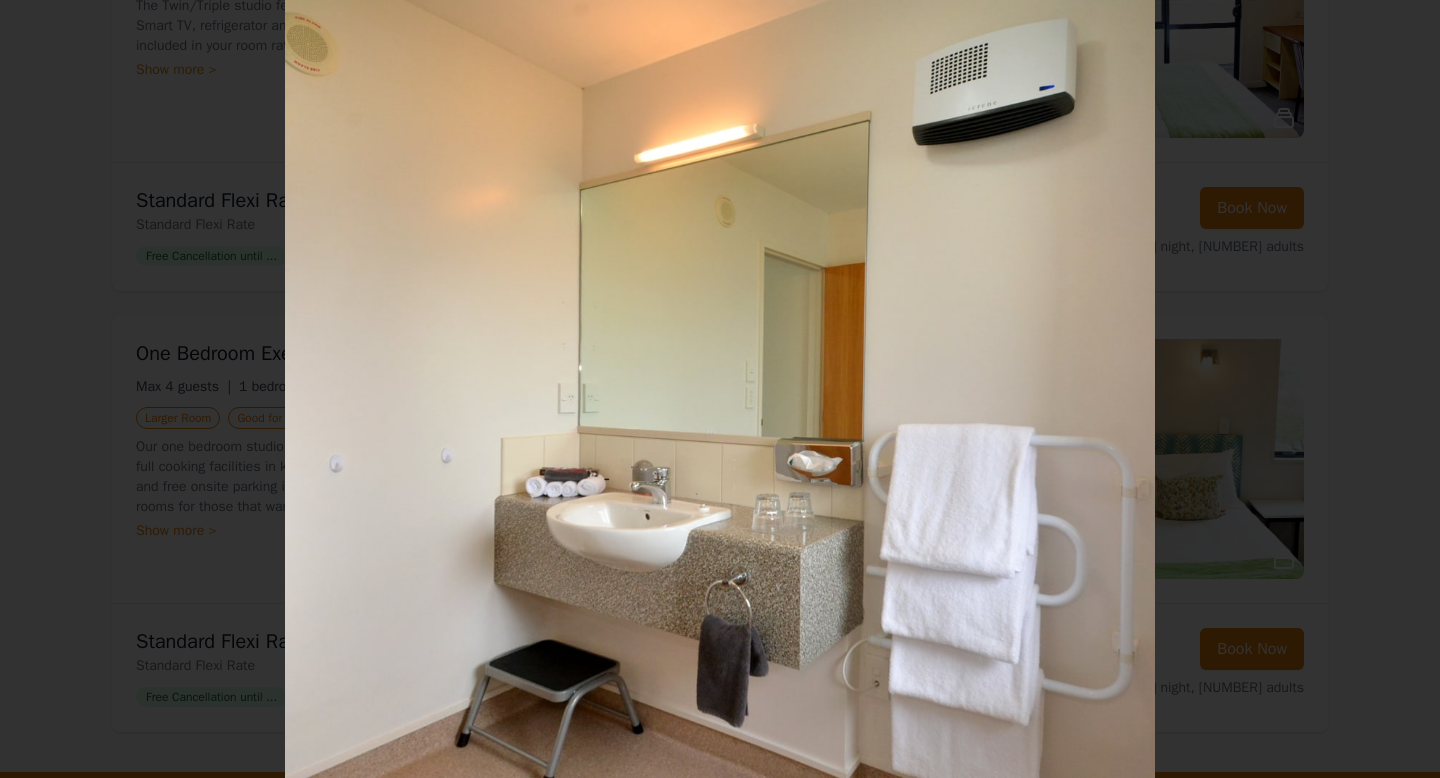 click at bounding box center [1395, 389] 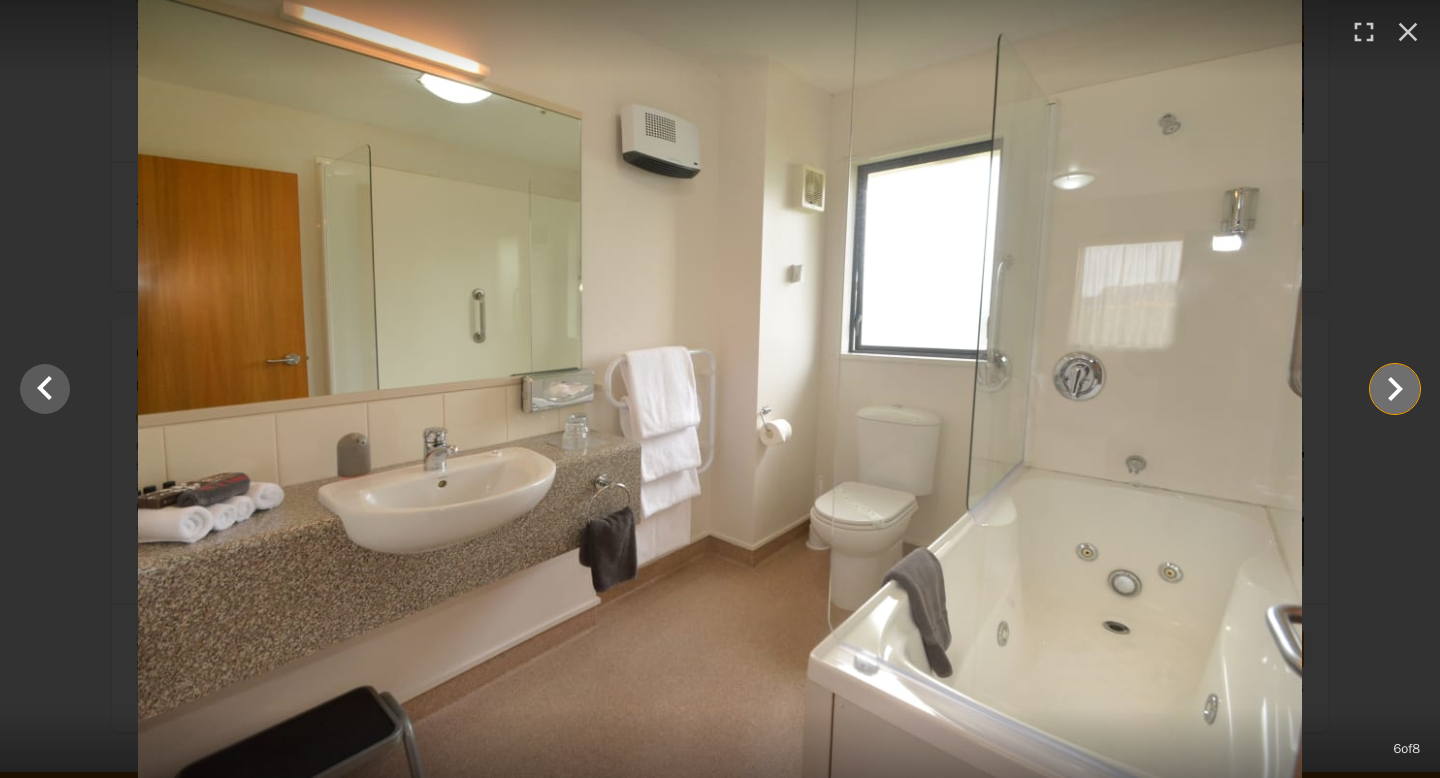 click at bounding box center (1395, 389) 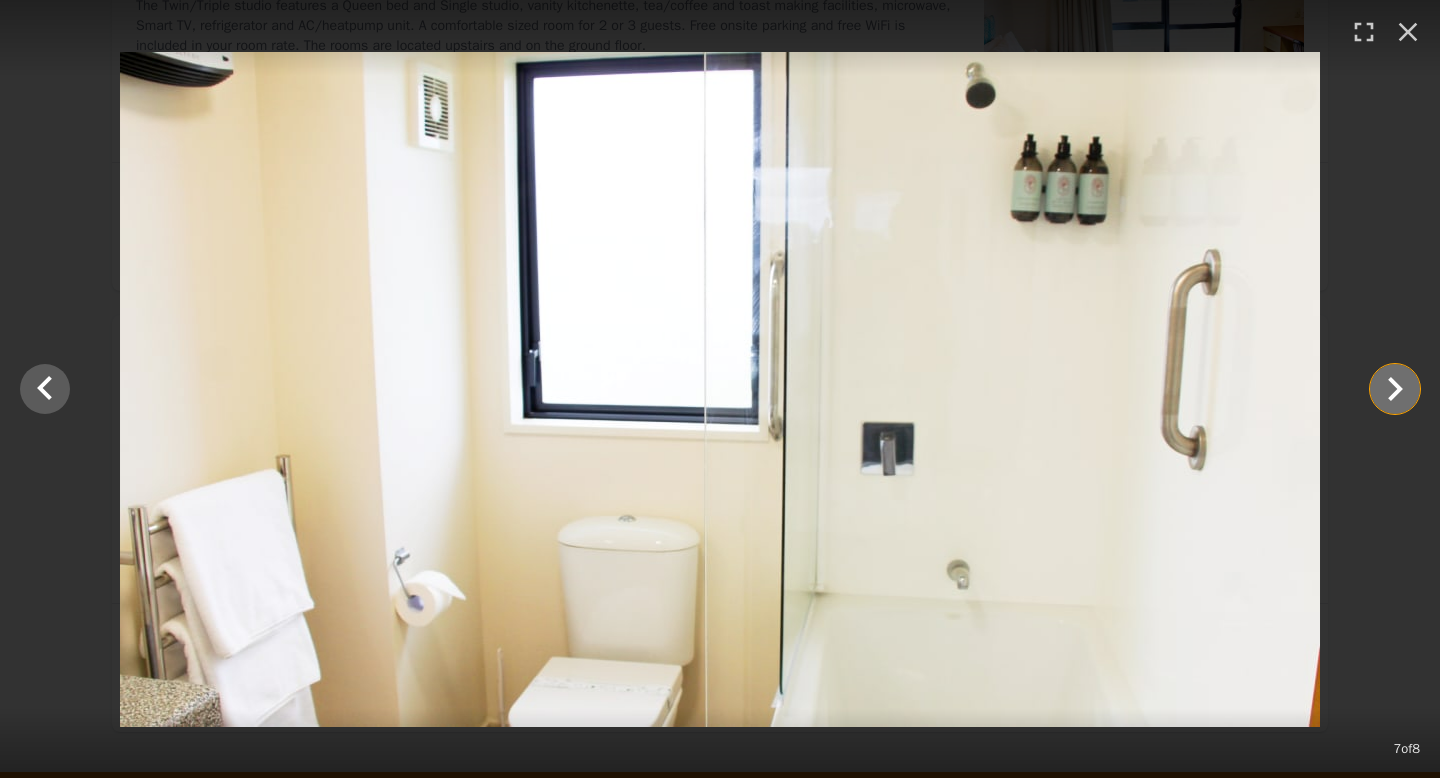 click at bounding box center [1395, 389] 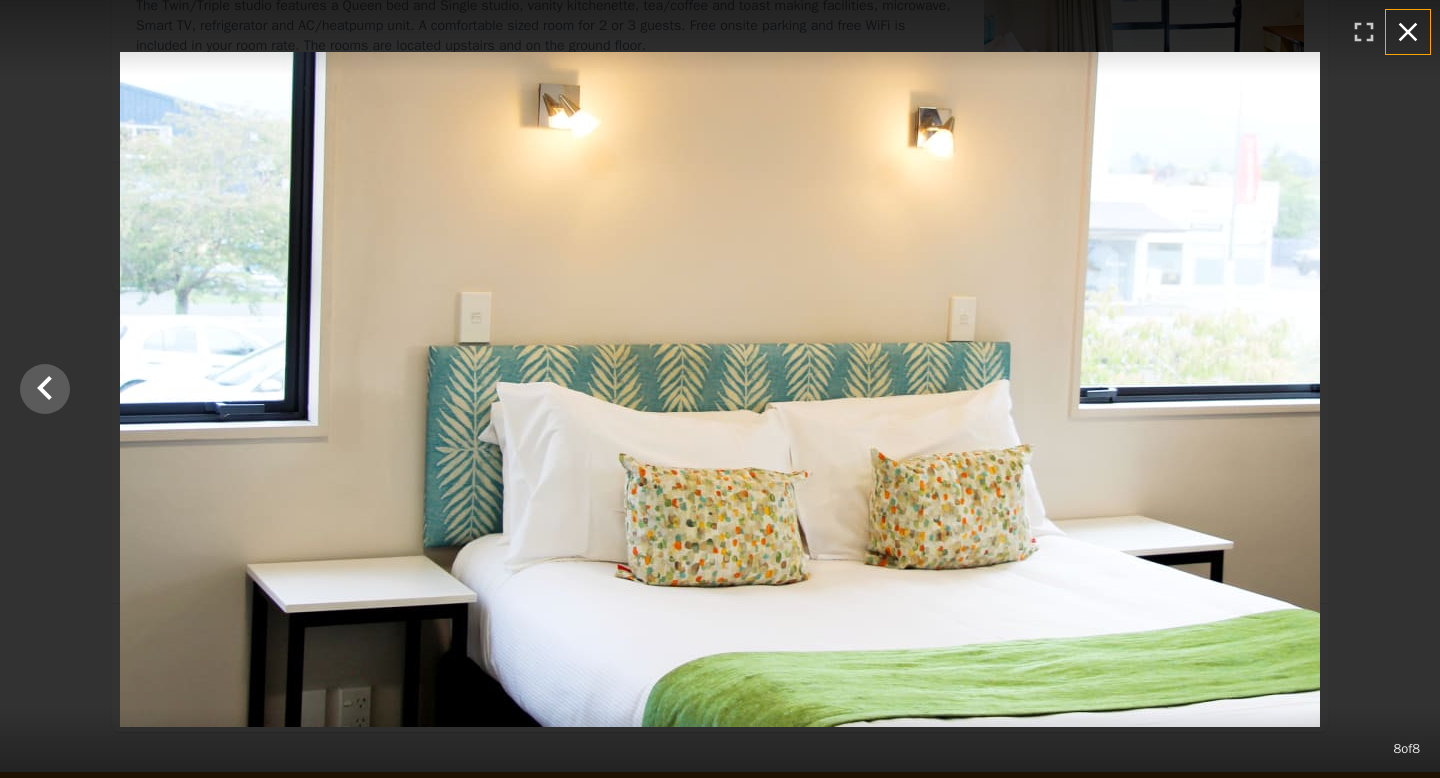 click at bounding box center [1408, 32] 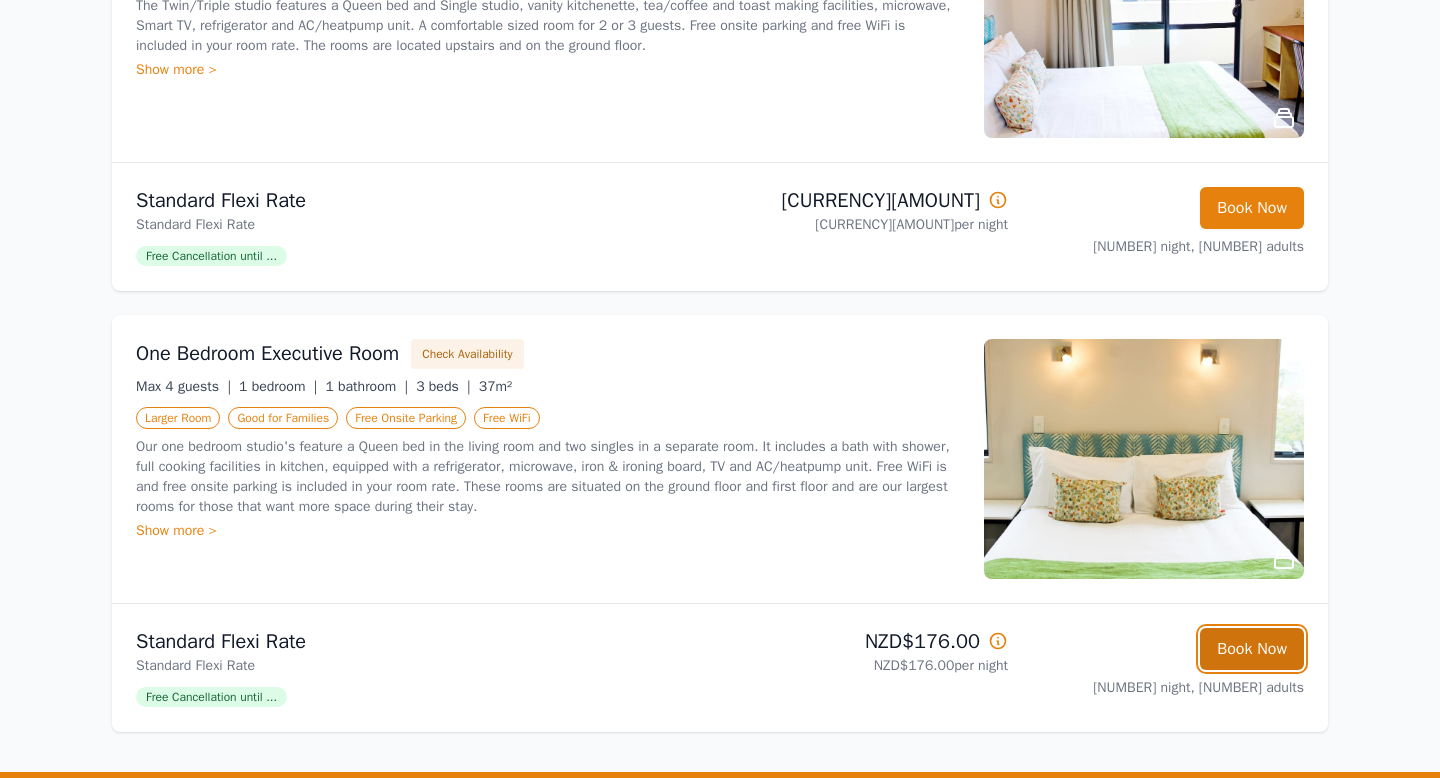 click on "Book Now" at bounding box center (1252, 649) 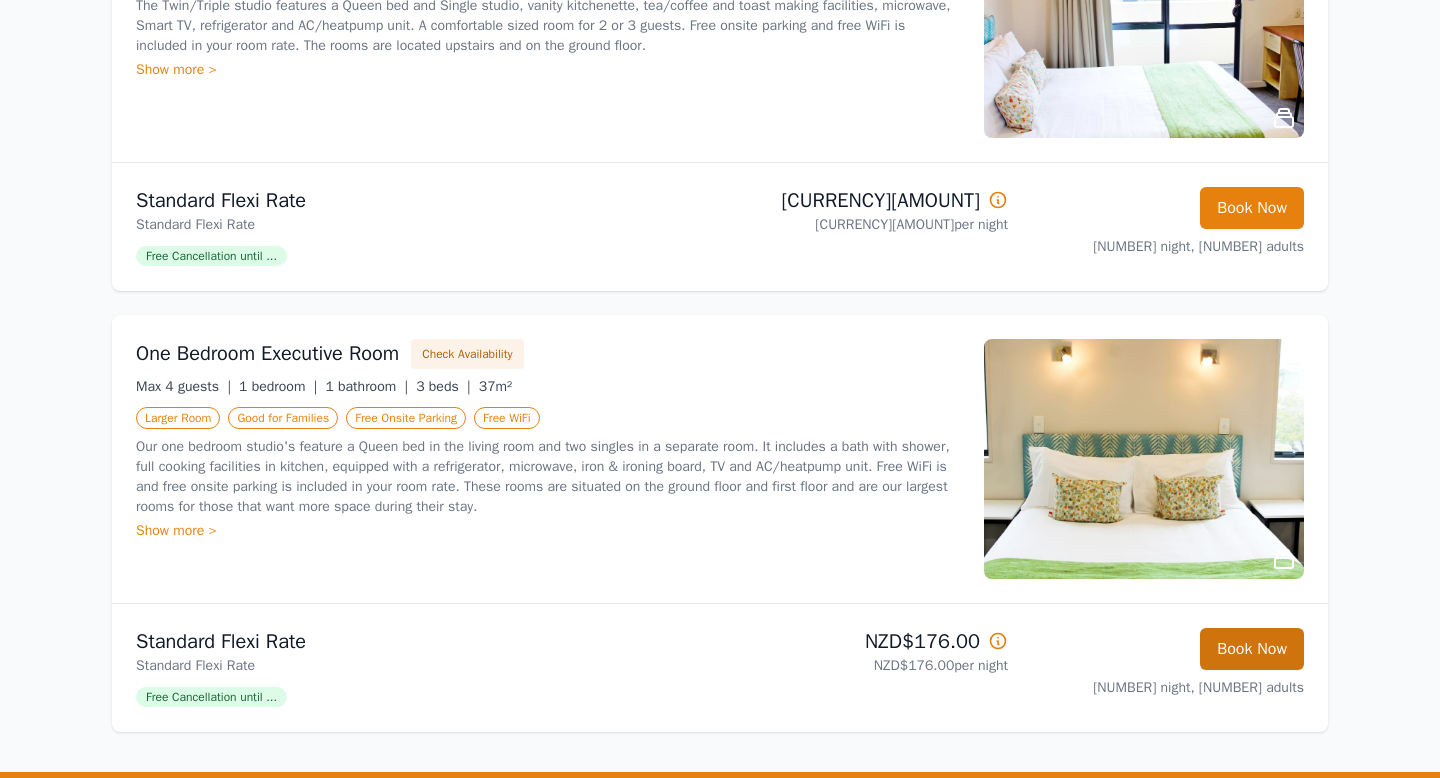 scroll, scrollTop: 96, scrollLeft: 0, axis: vertical 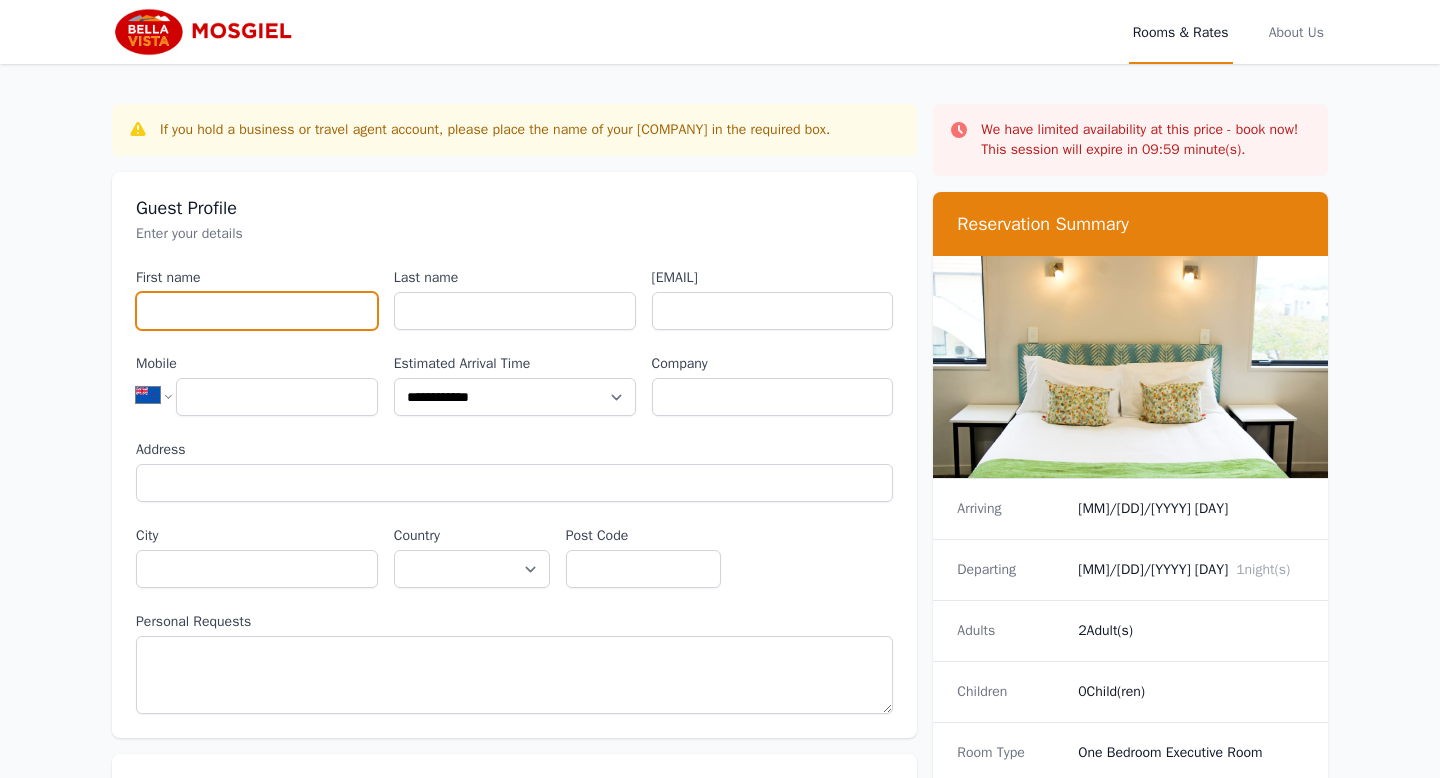 click on "First name" at bounding box center (257, 311) 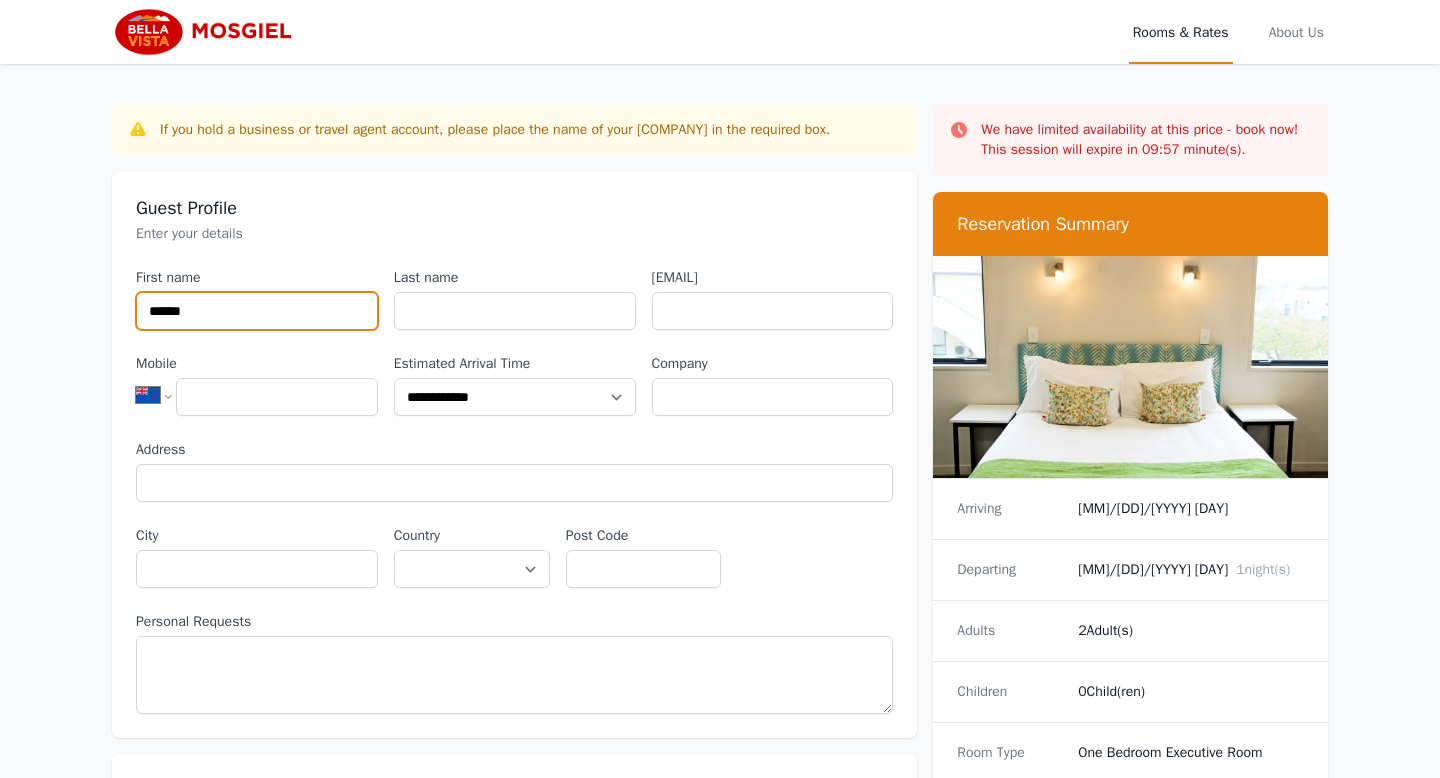 type on "******" 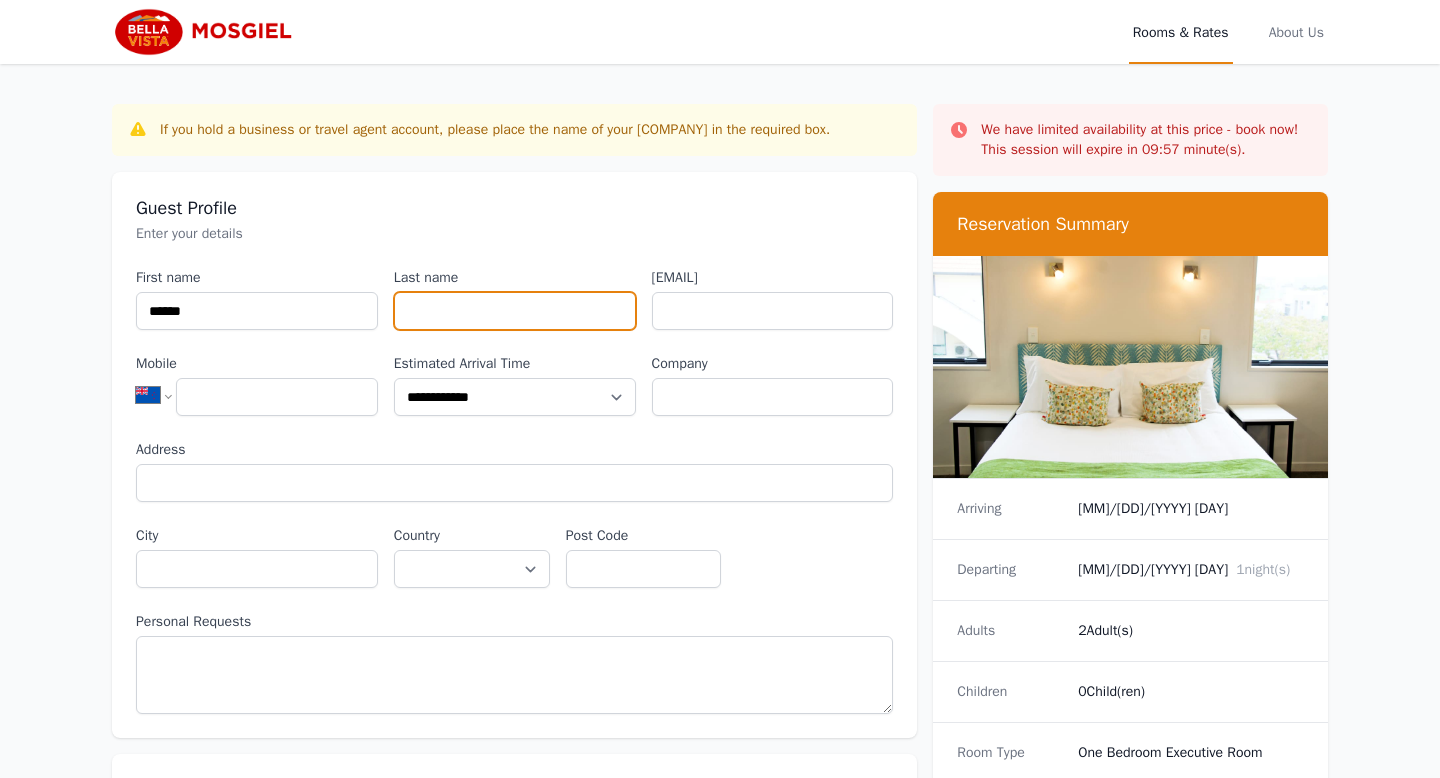 click on "Last name" at bounding box center (515, 311) 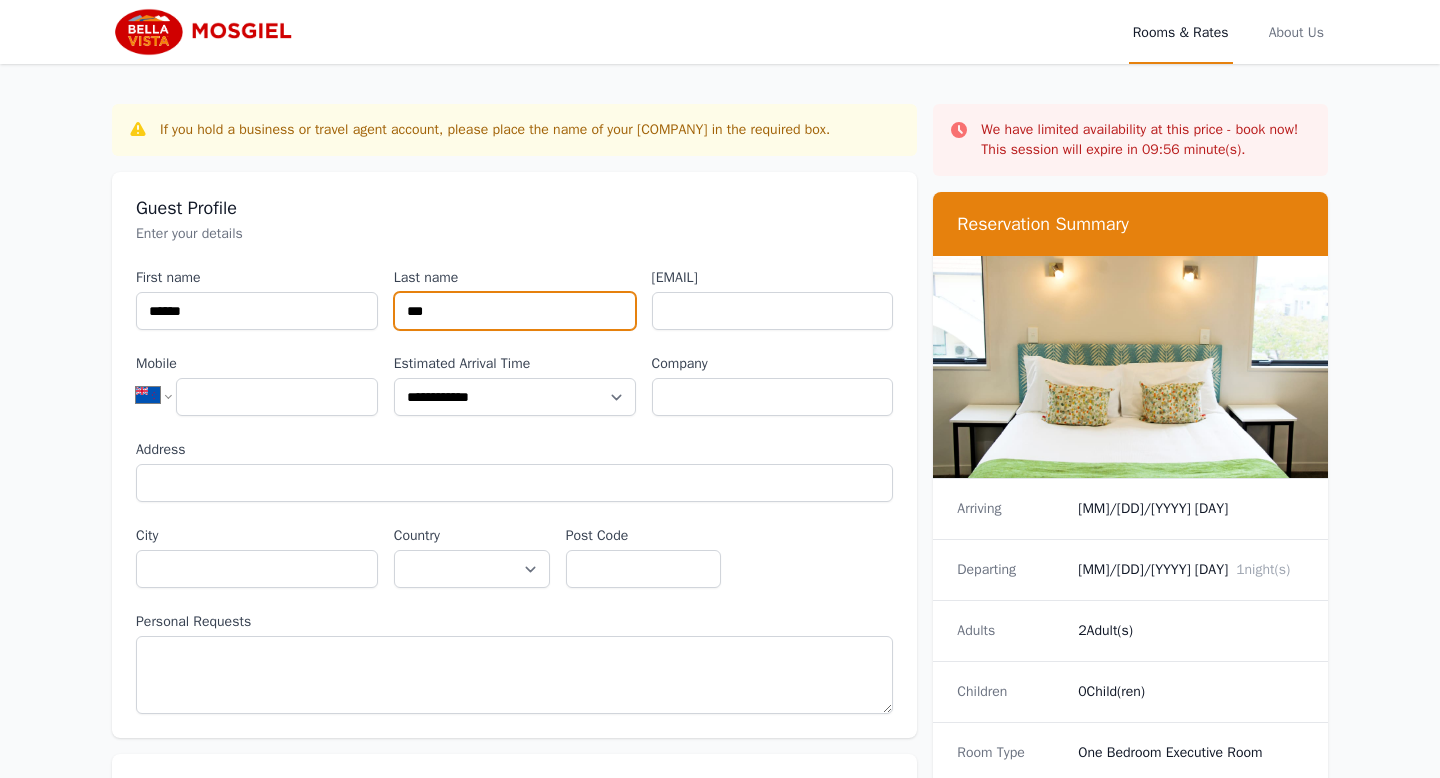 type on "***" 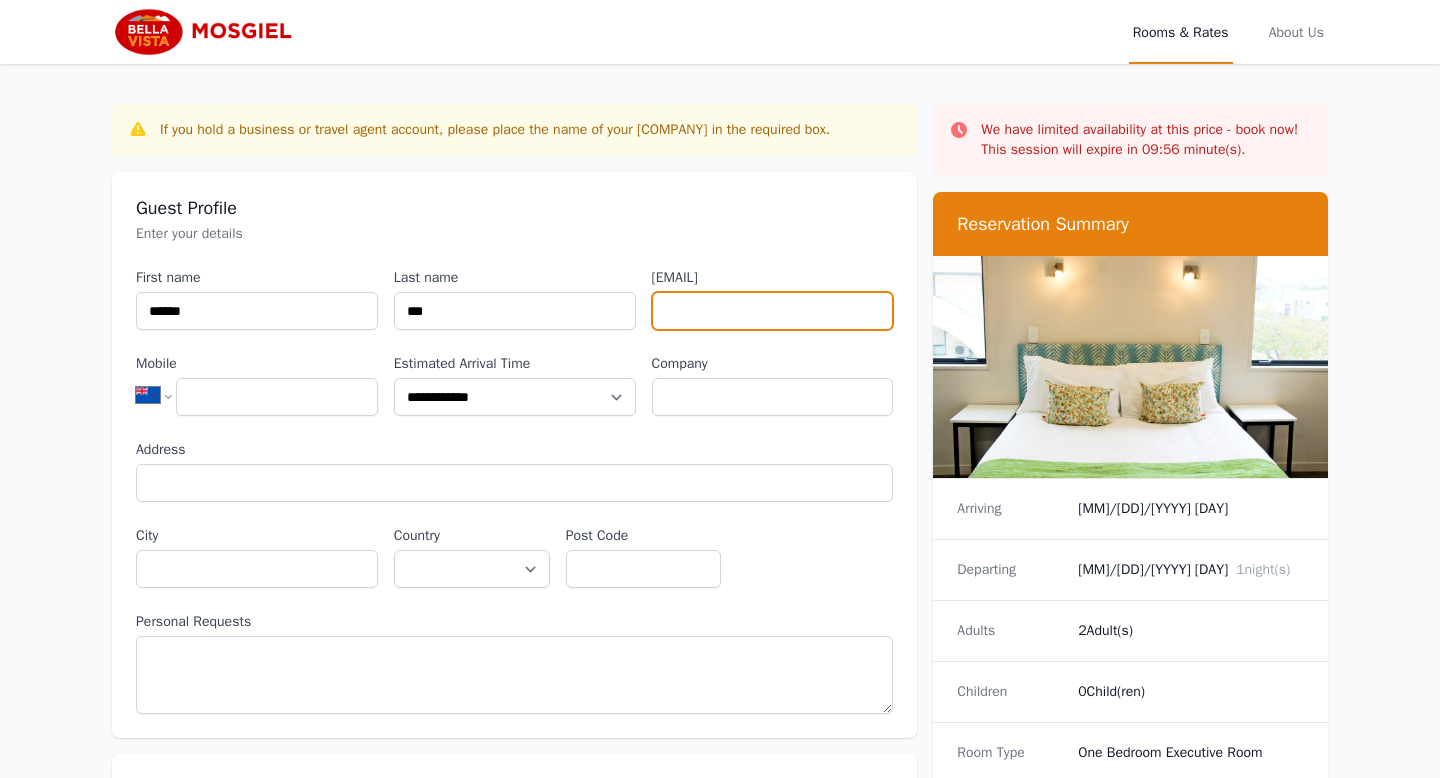 click on "[EMAIL]" at bounding box center (773, 311) 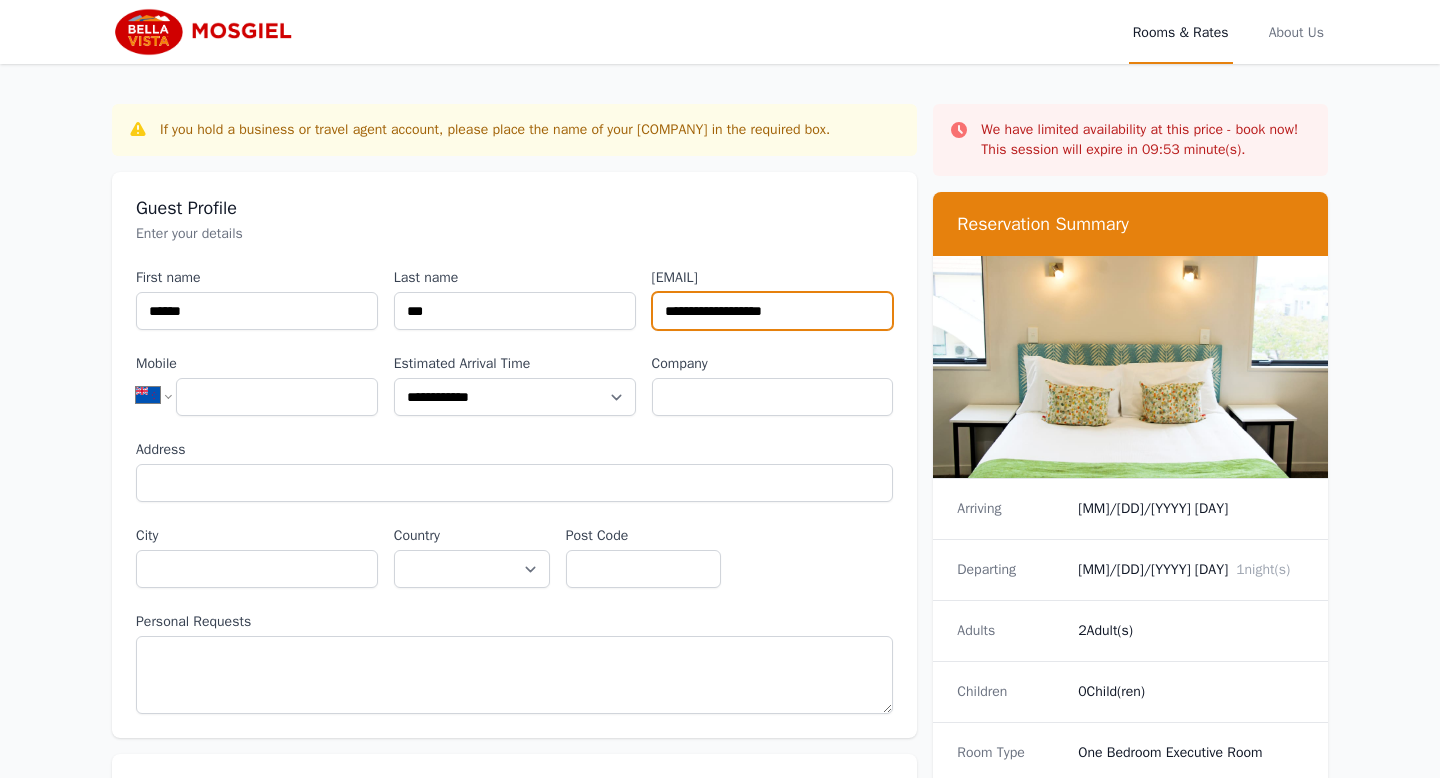 type on "**********" 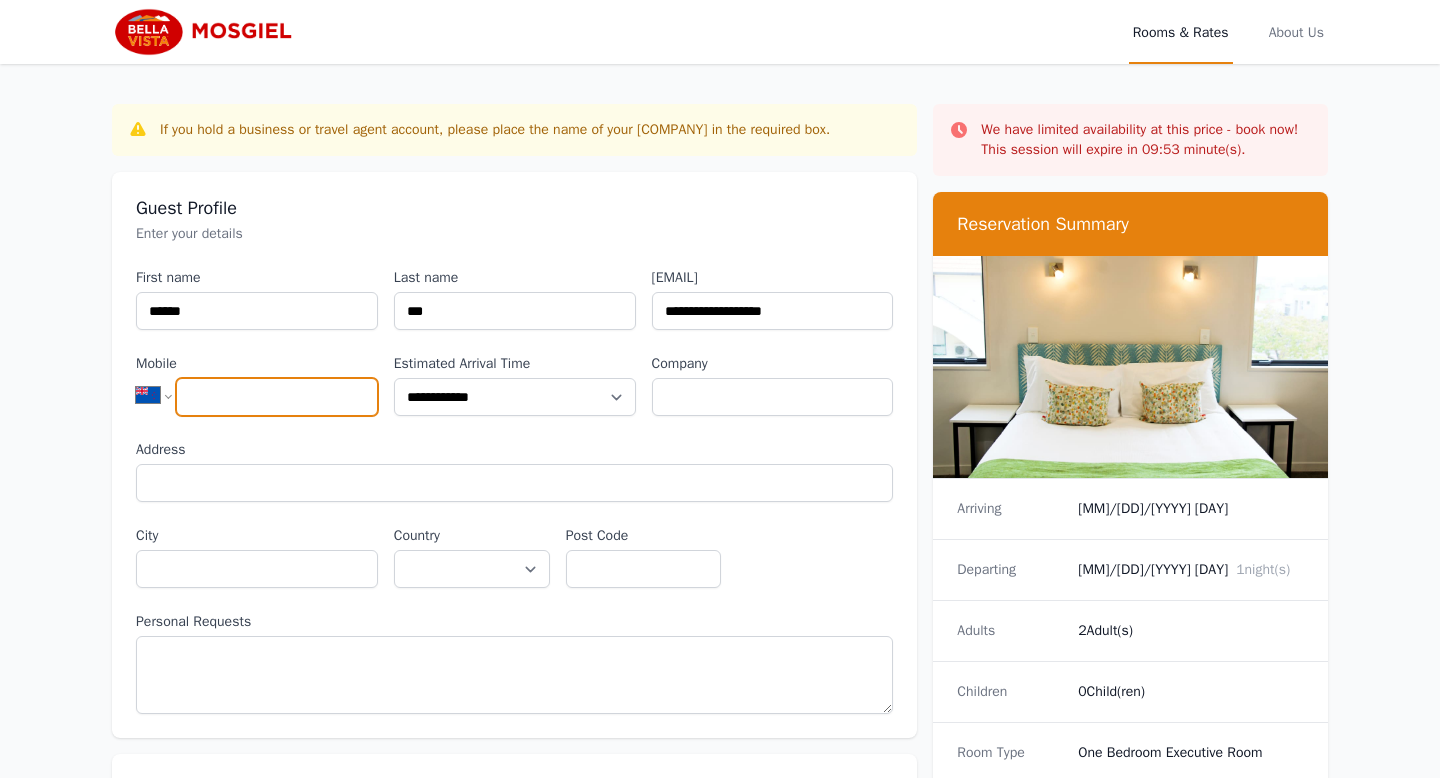 click on "Mobile" at bounding box center [277, 397] 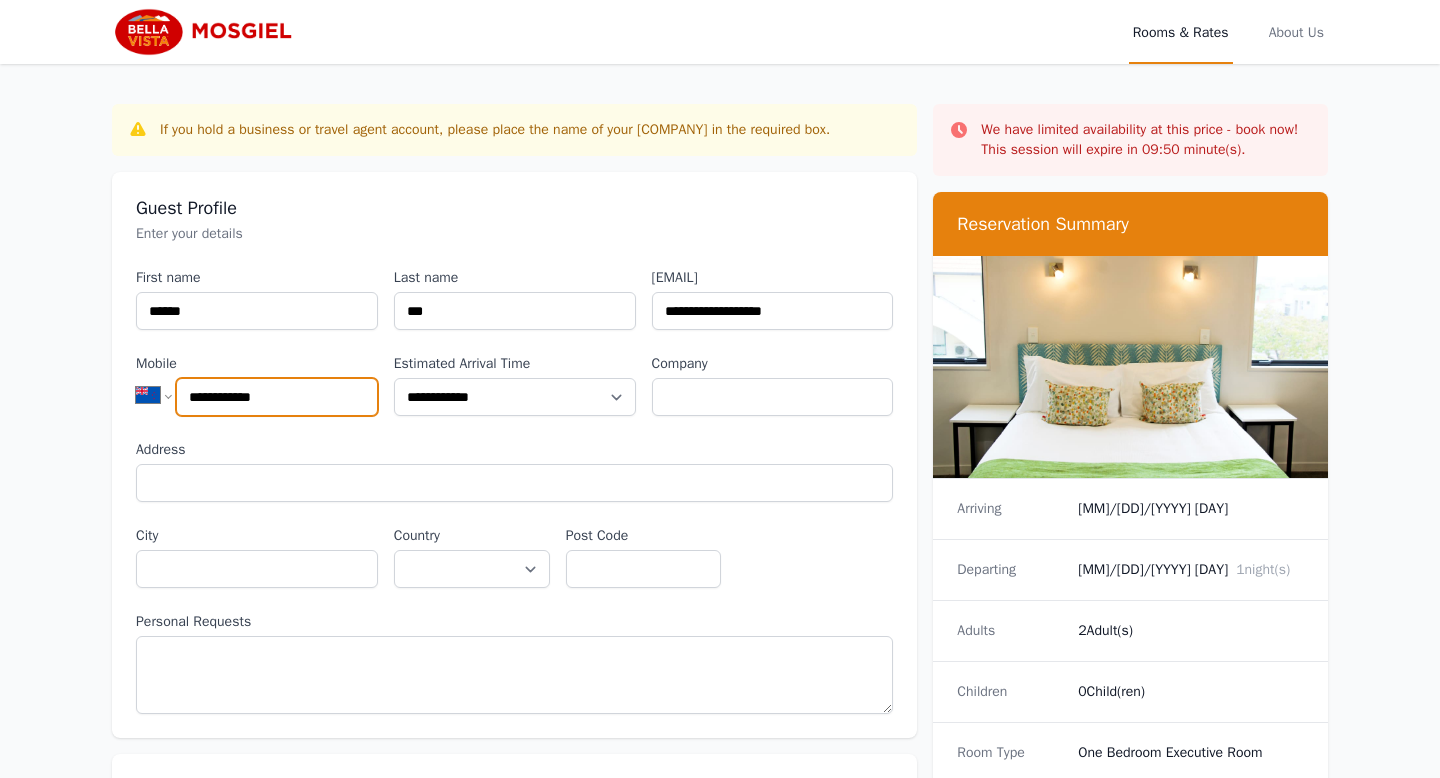 type on "**********" 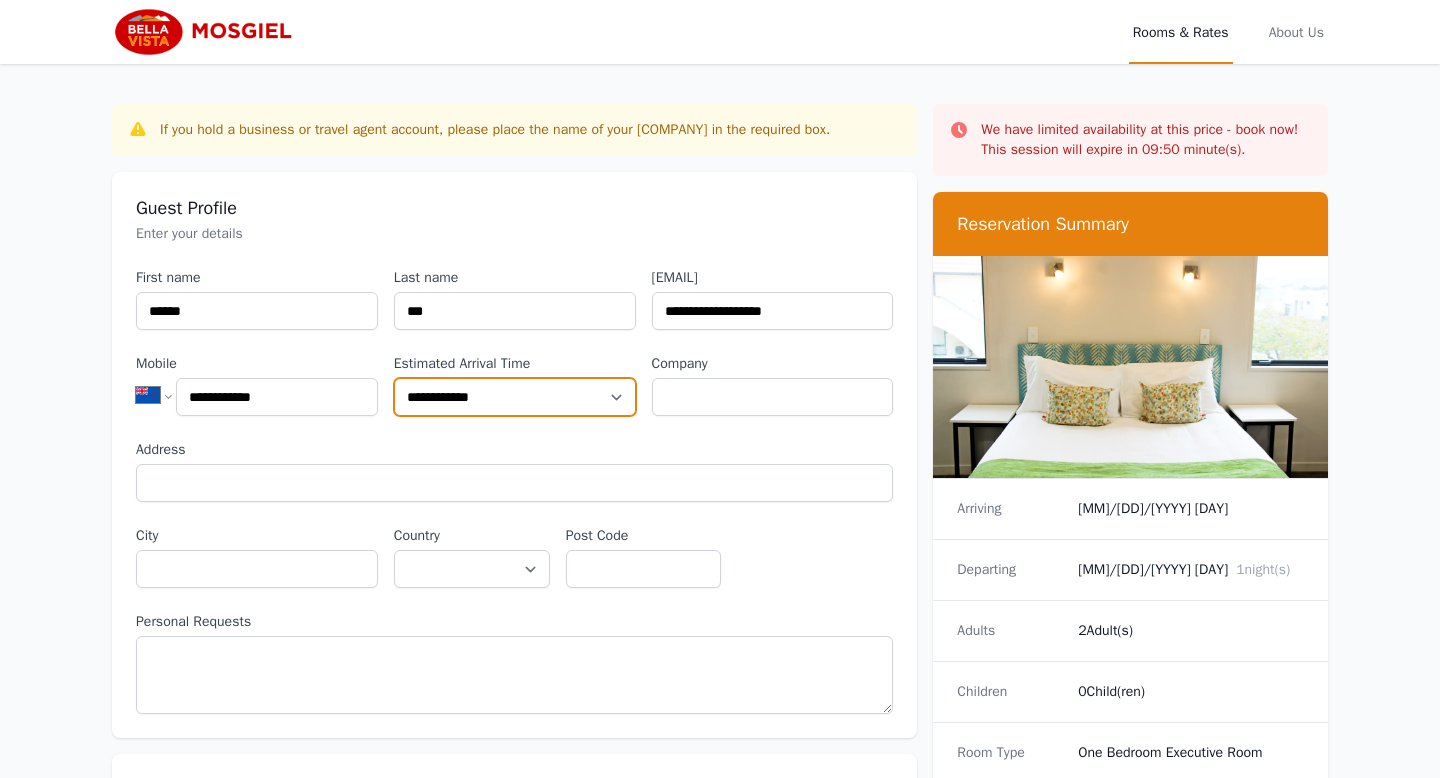 click on "**********" at bounding box center (515, 397) 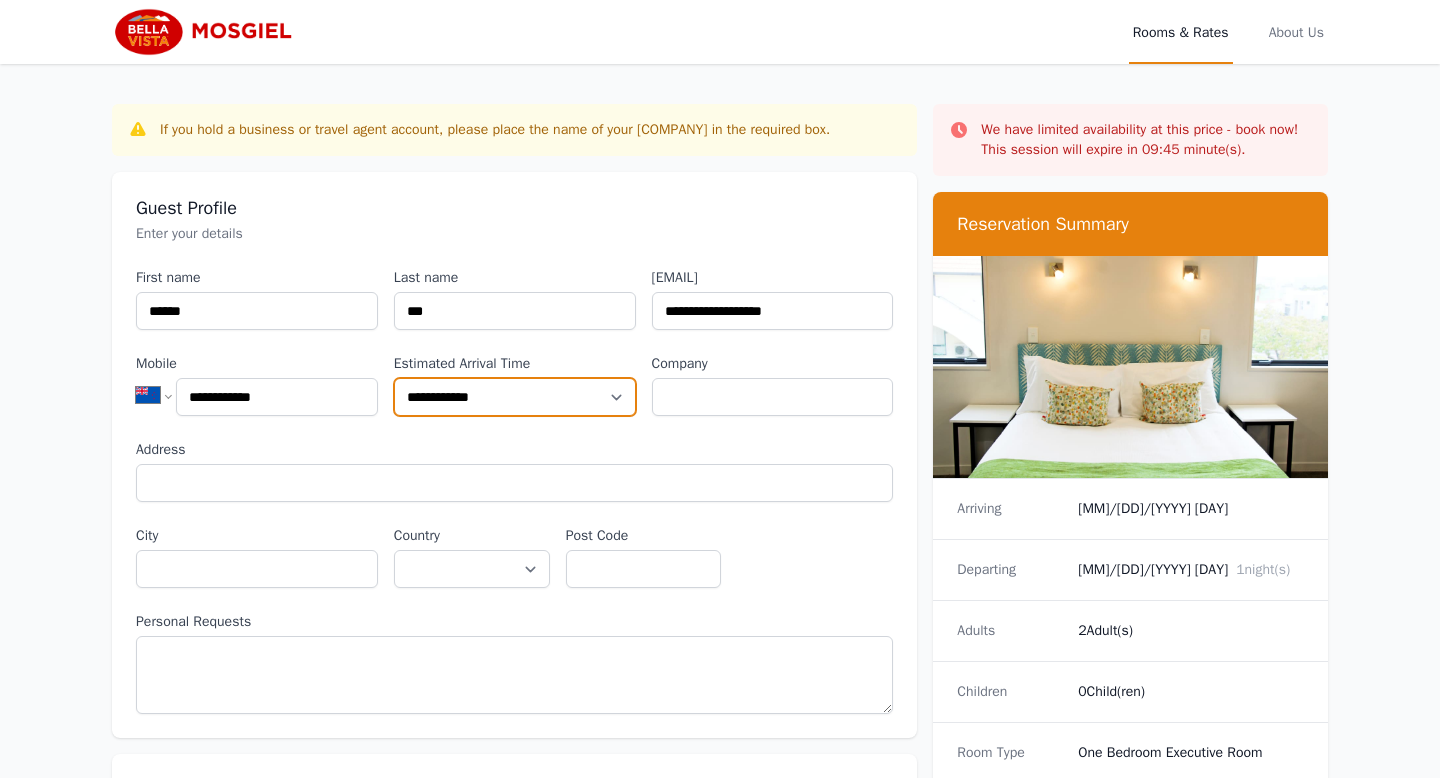 select on "**********" 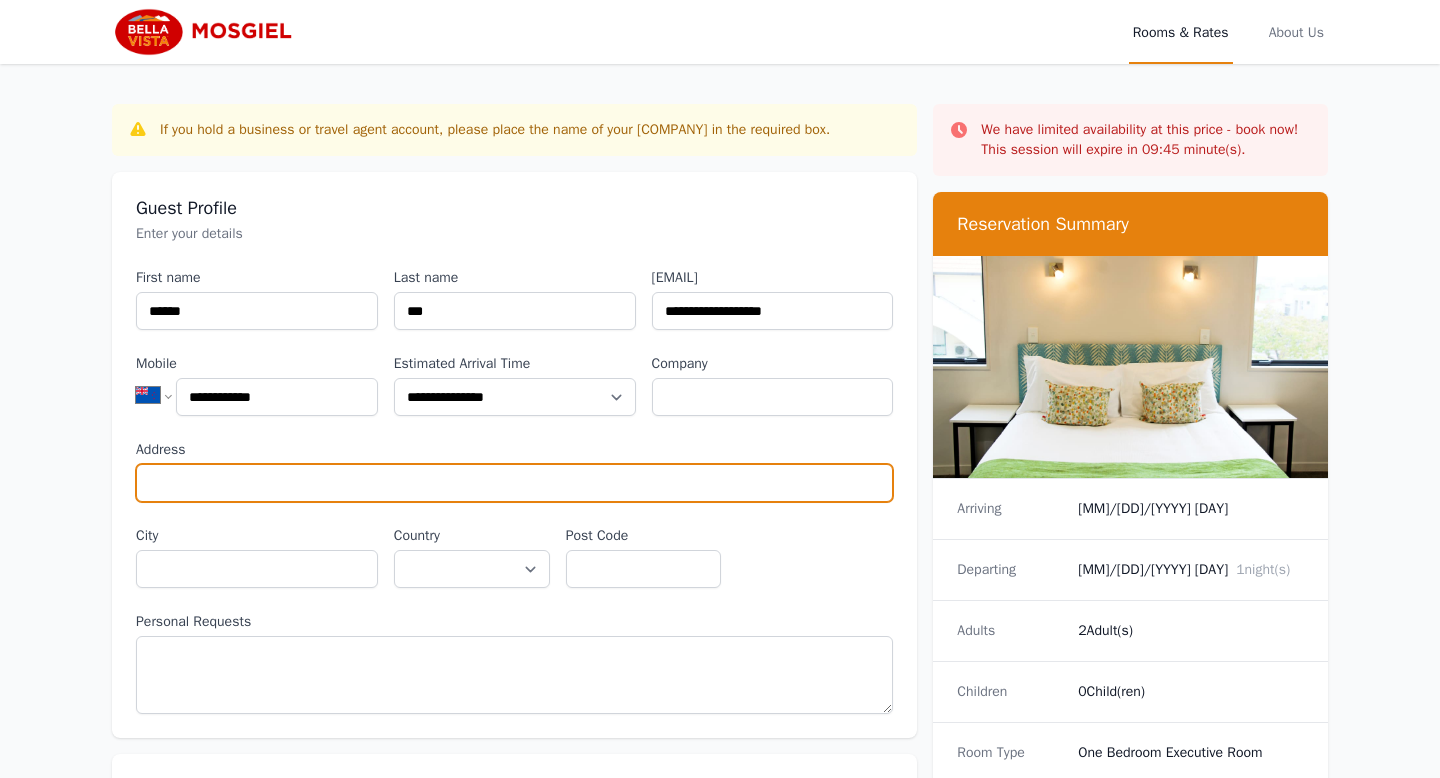 click on "Address" at bounding box center (514, 483) 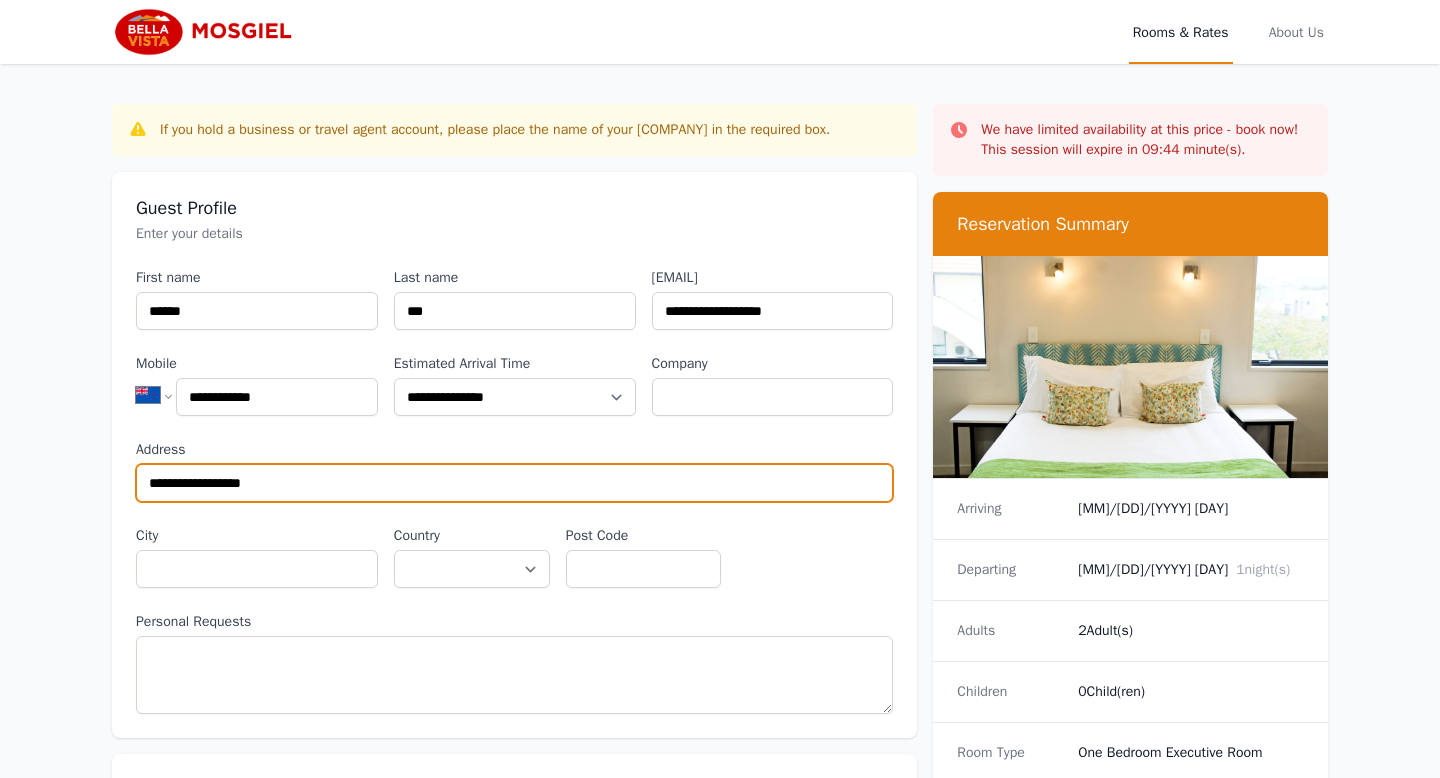 type on "**********" 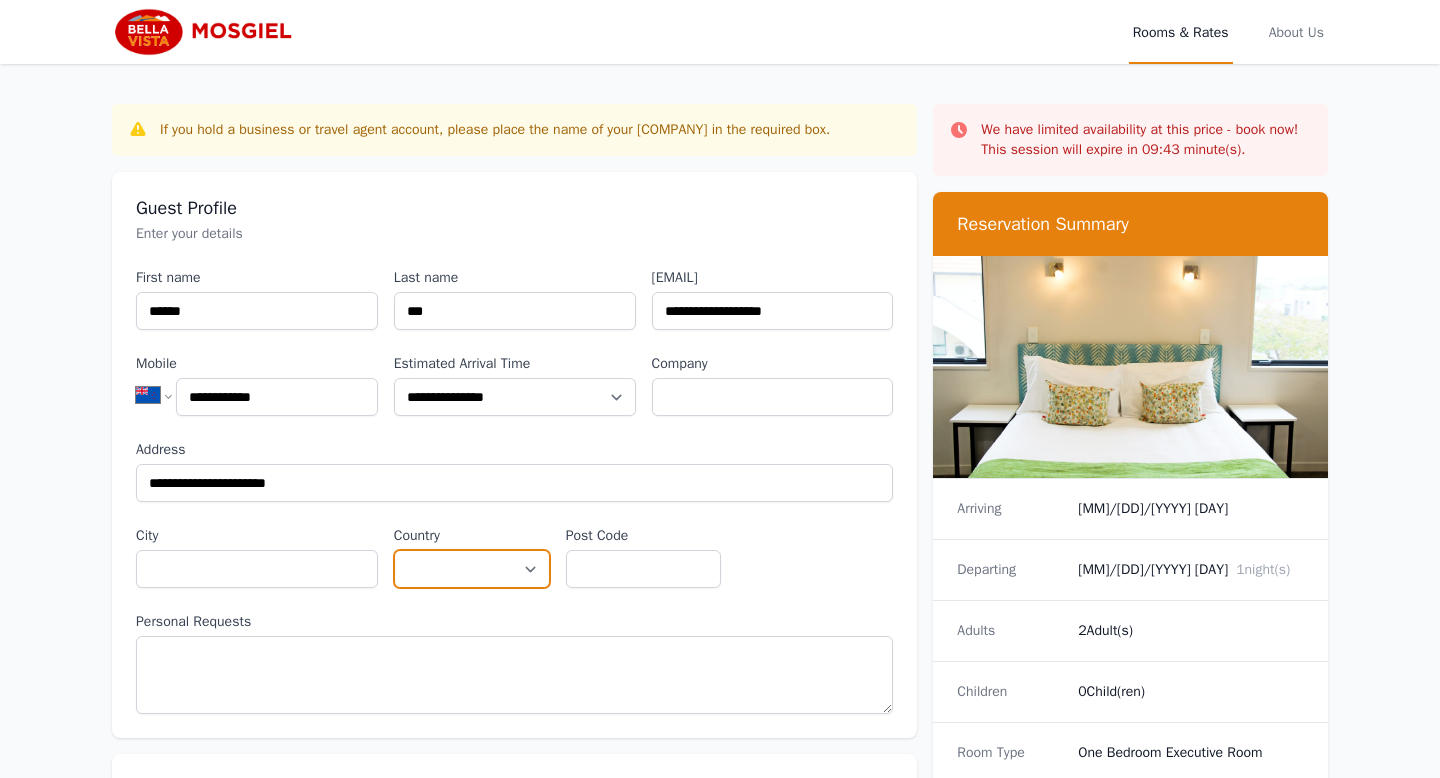 select on "**********" 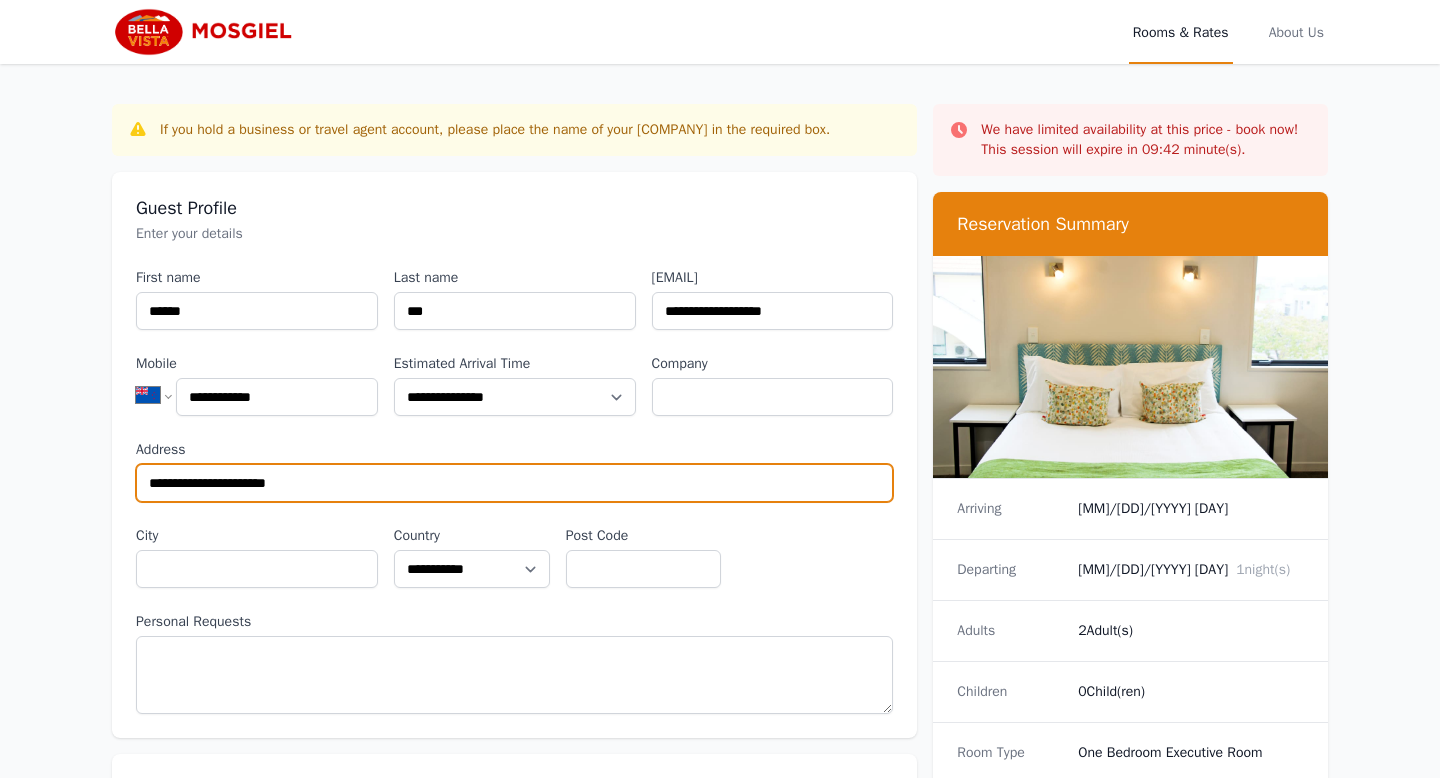 type on "**********" 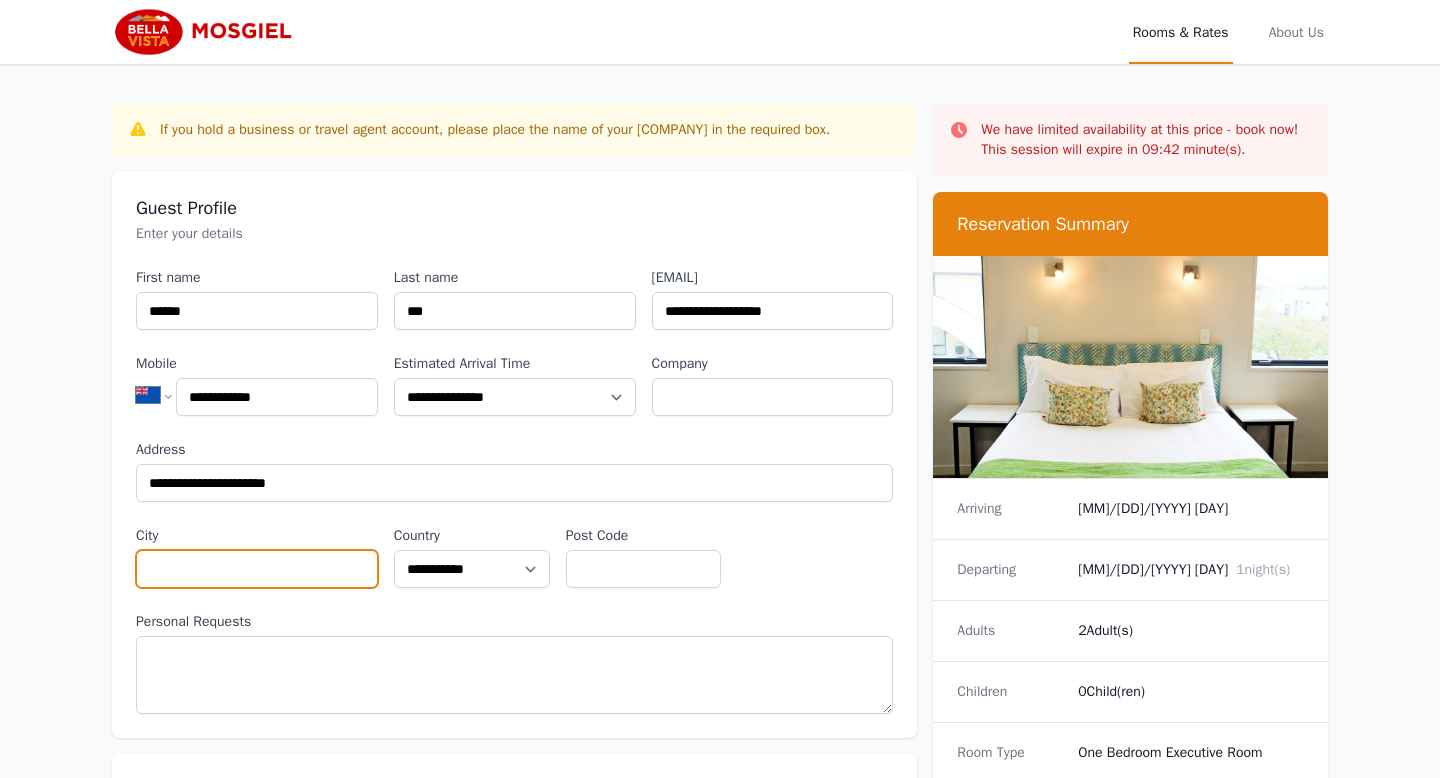 click on "City" at bounding box center [257, 569] 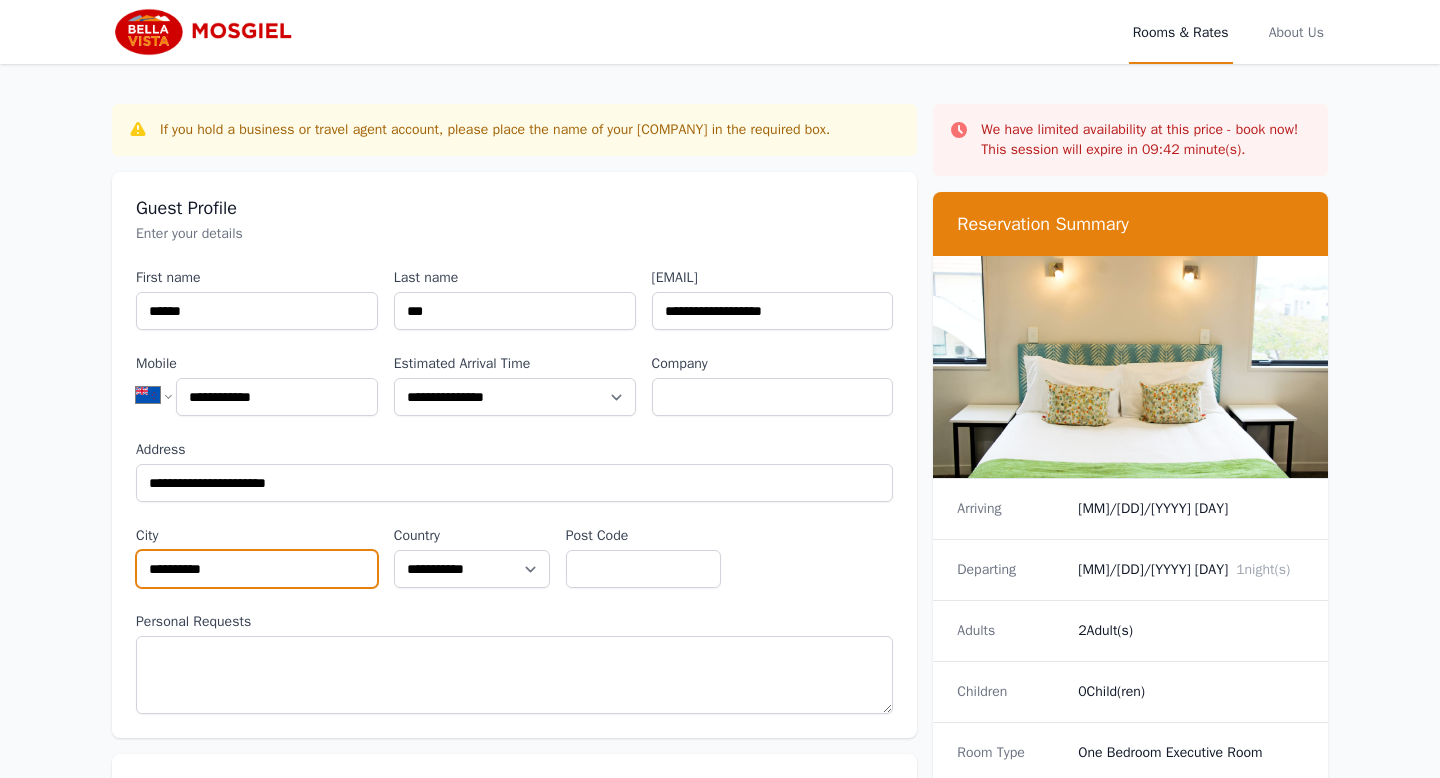 type on "**********" 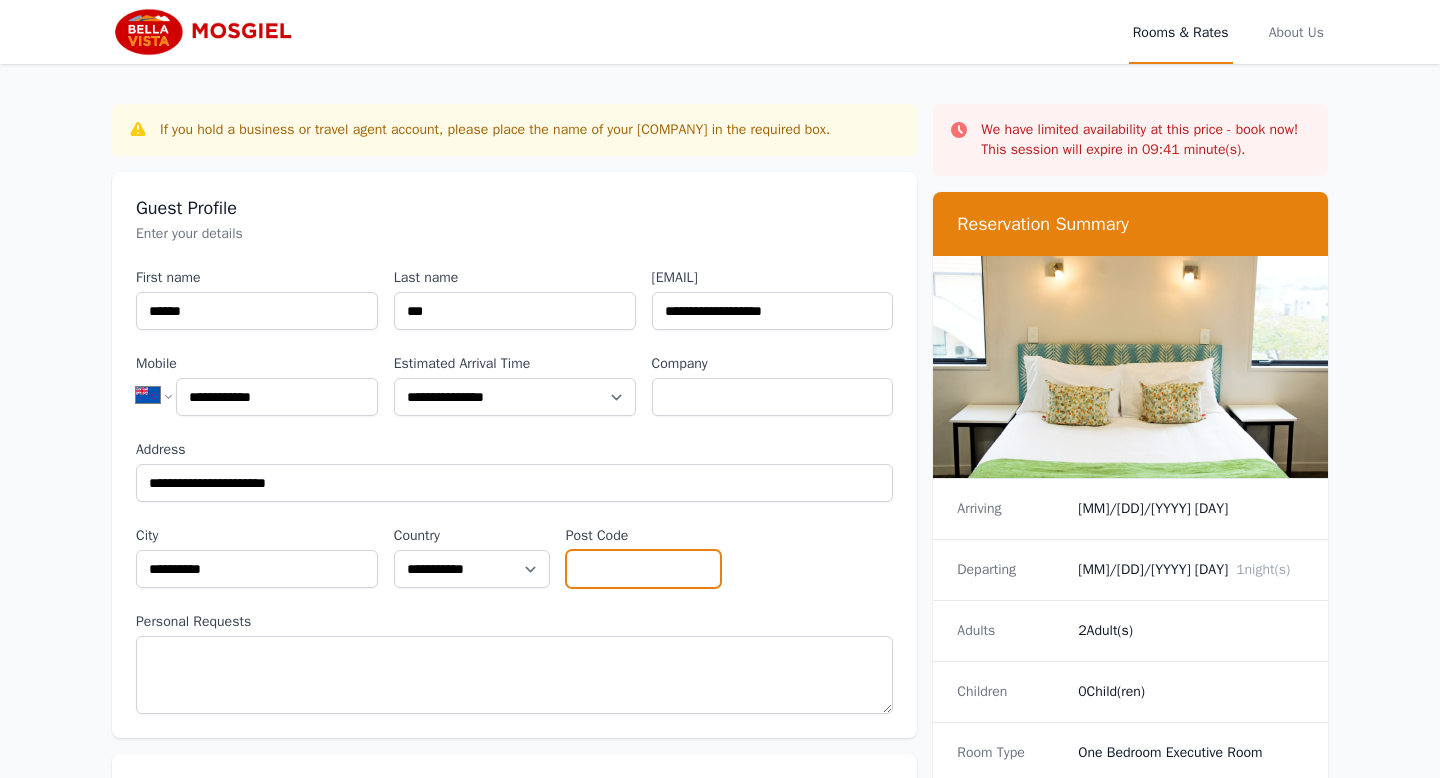 click on "Post Code" at bounding box center [644, 569] 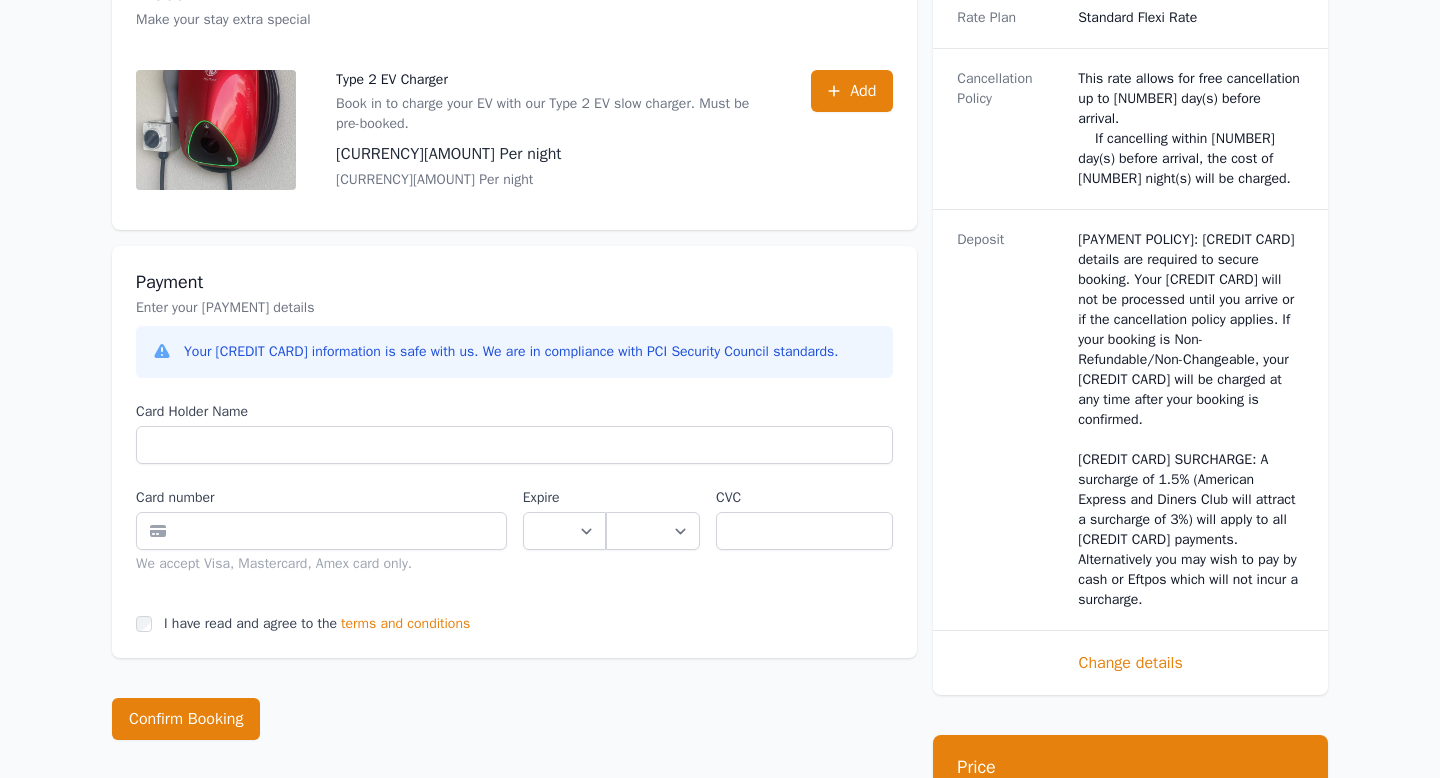 scroll, scrollTop: 803, scrollLeft: 0, axis: vertical 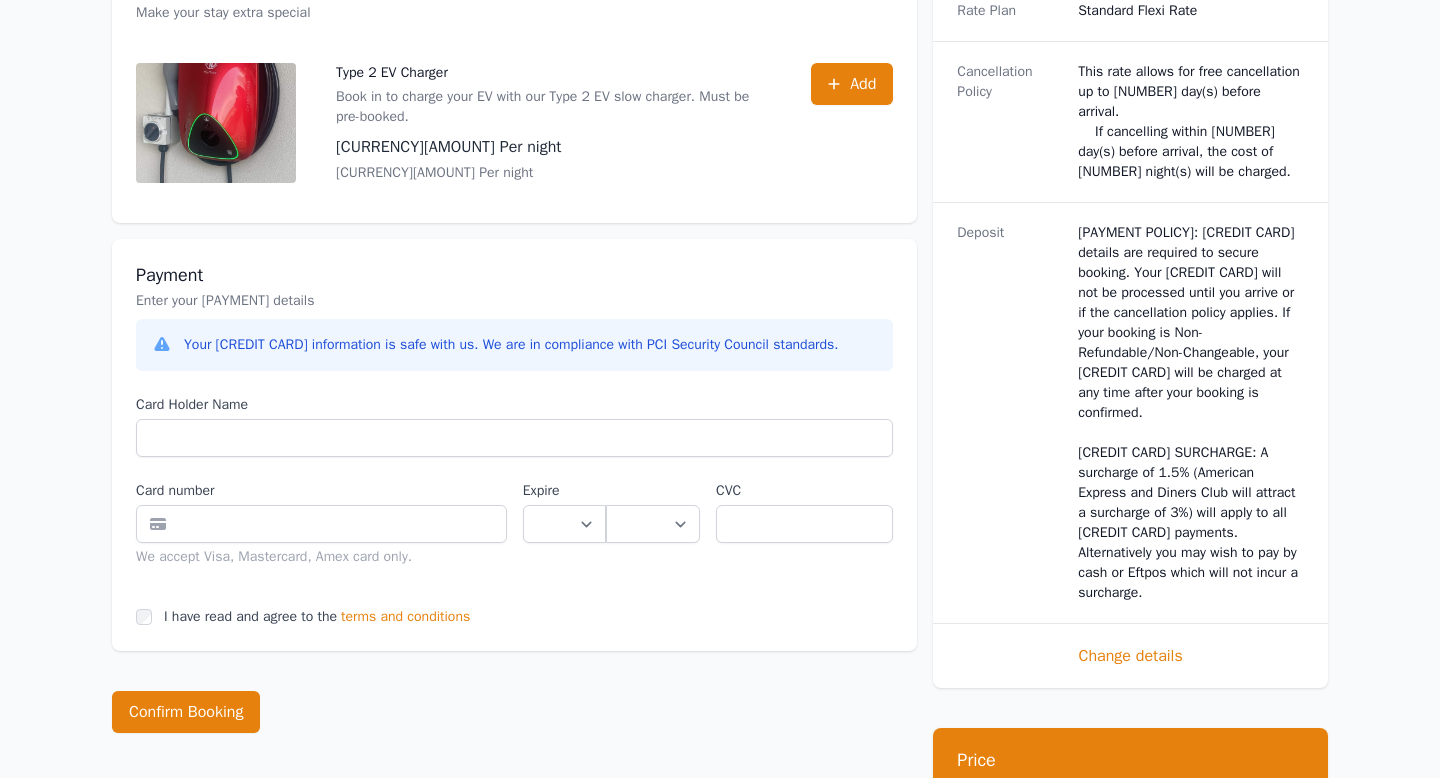 type on "****" 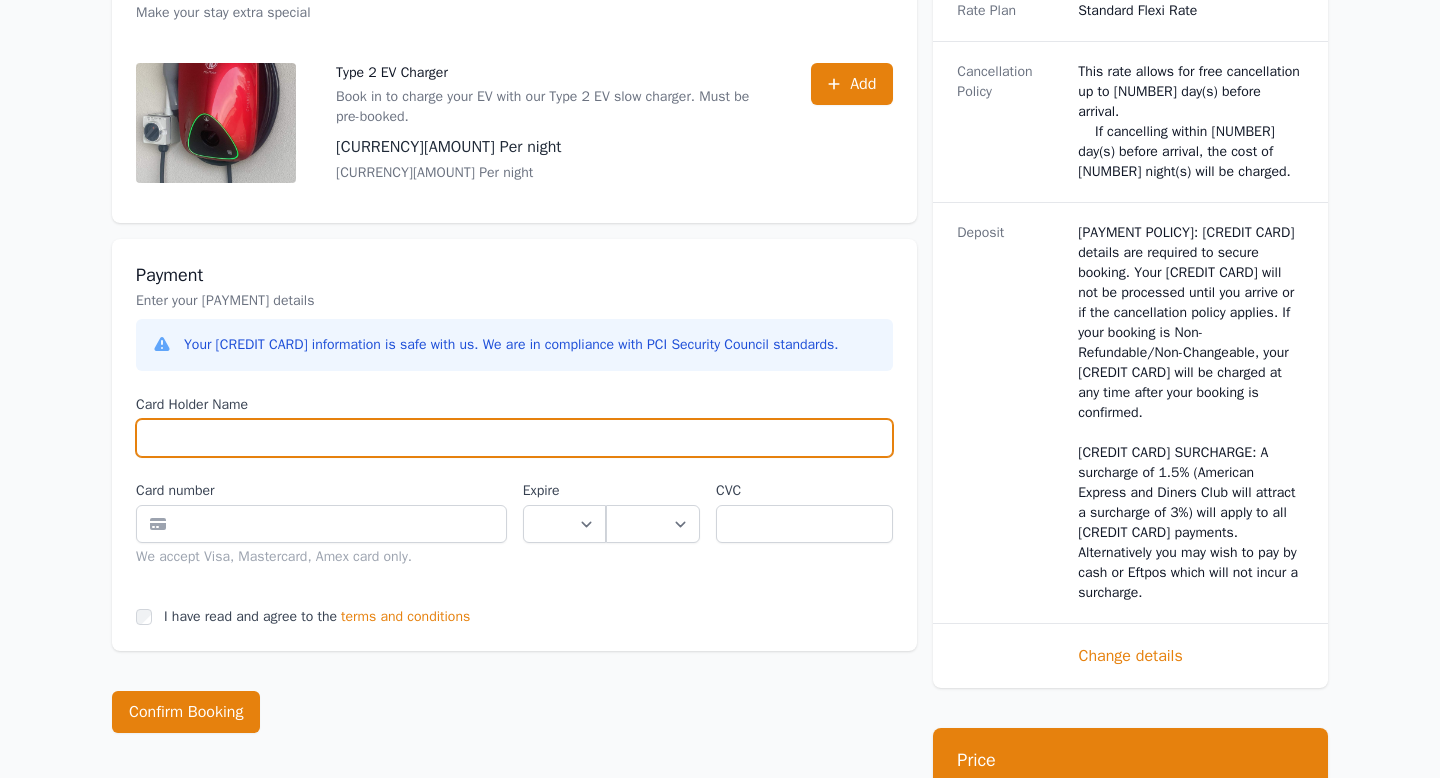 click on "Card Holder Name" at bounding box center [514, 438] 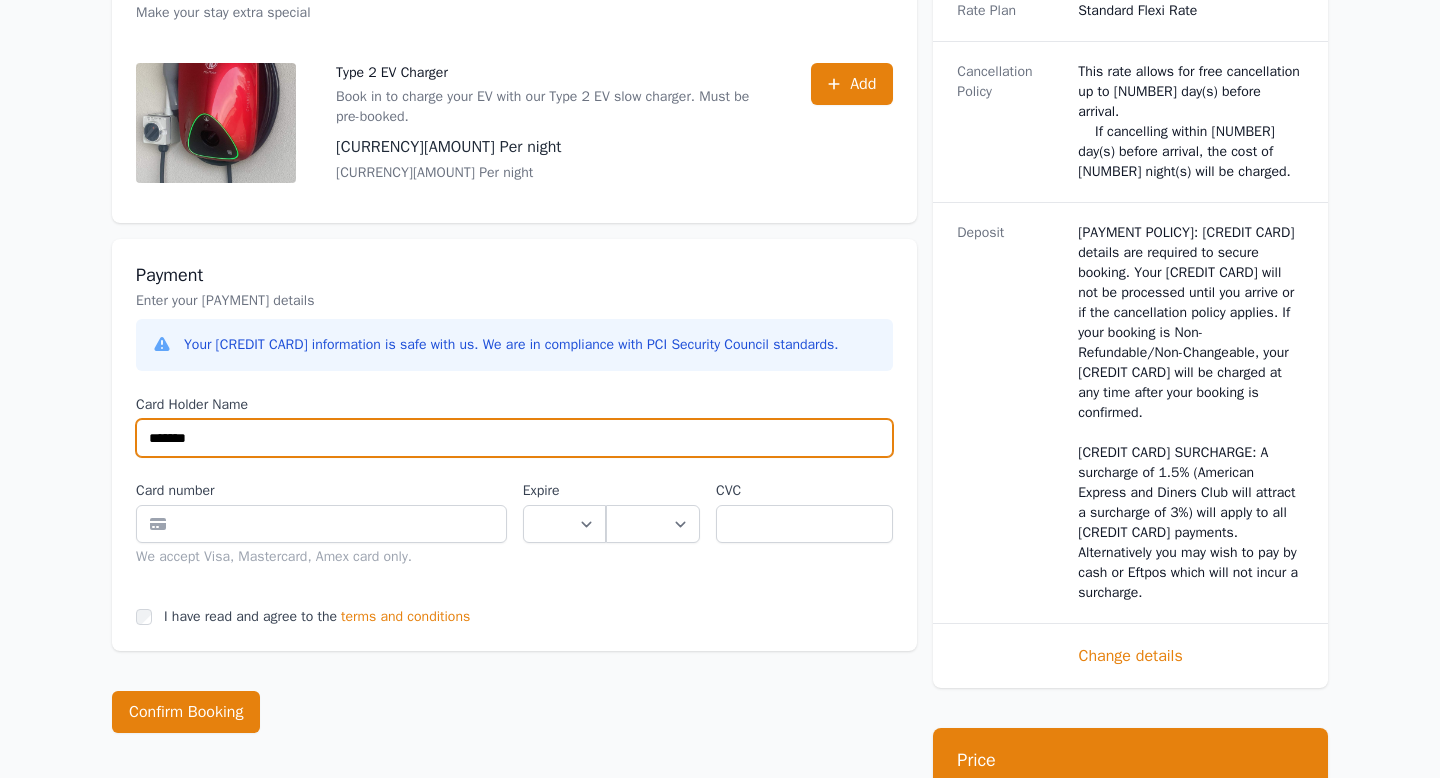 type on "*******" 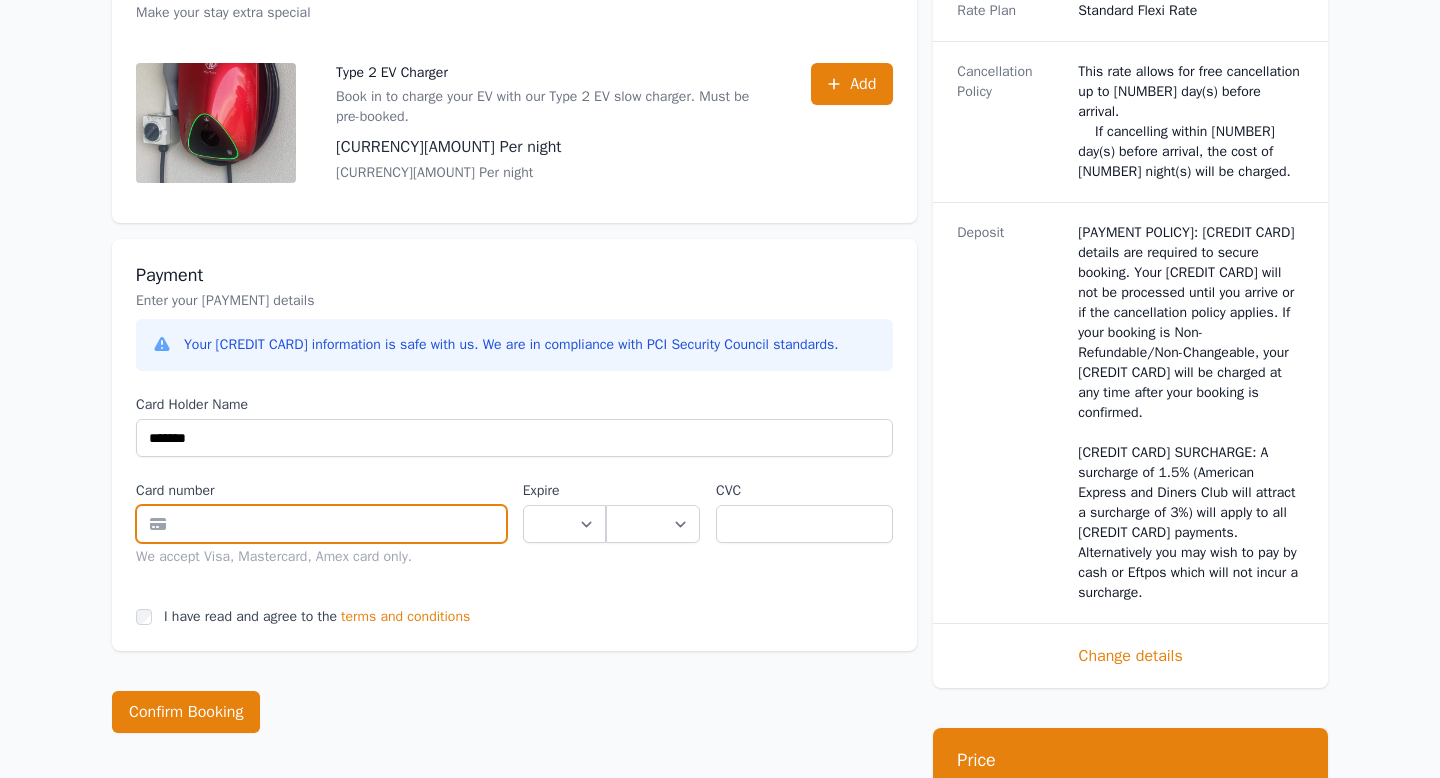 click at bounding box center [321, 524] 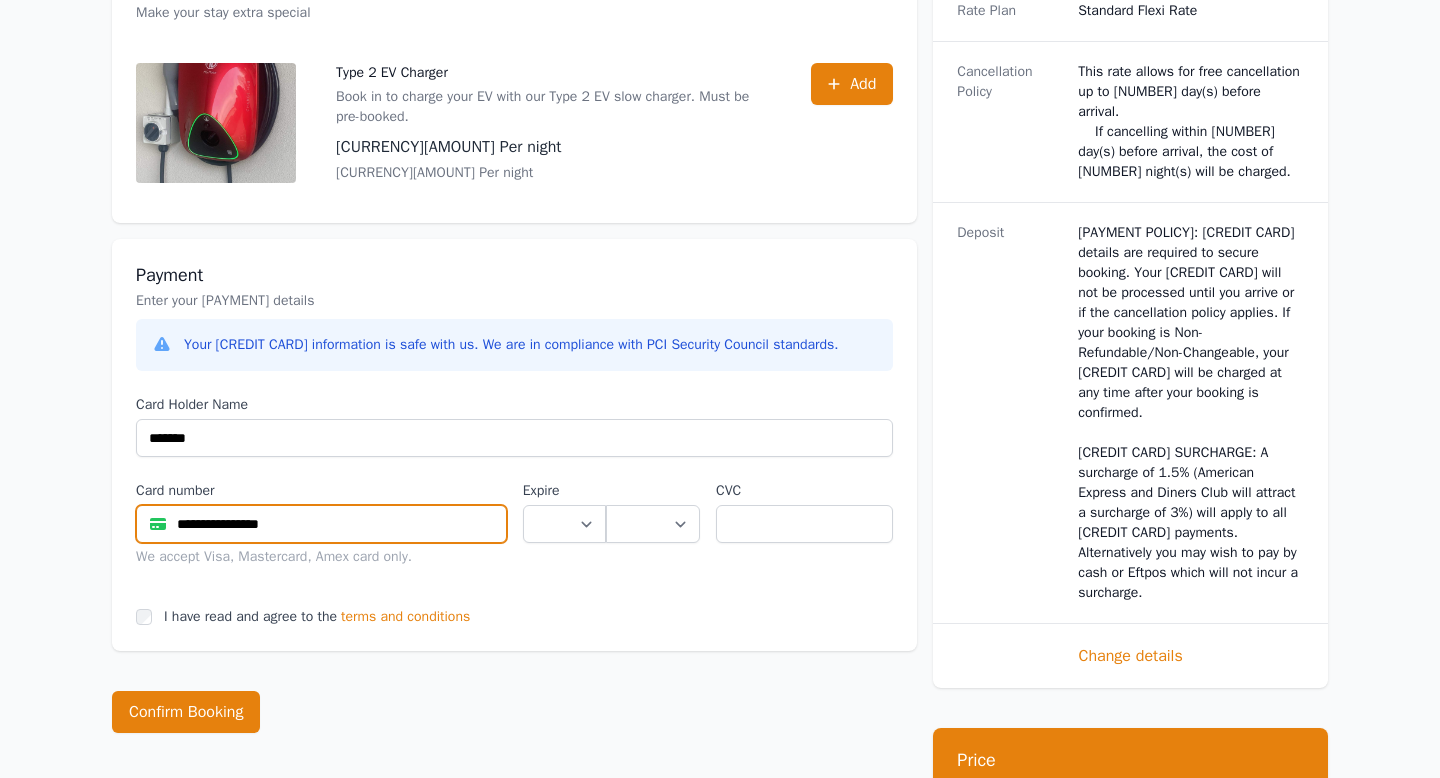 type on "**********" 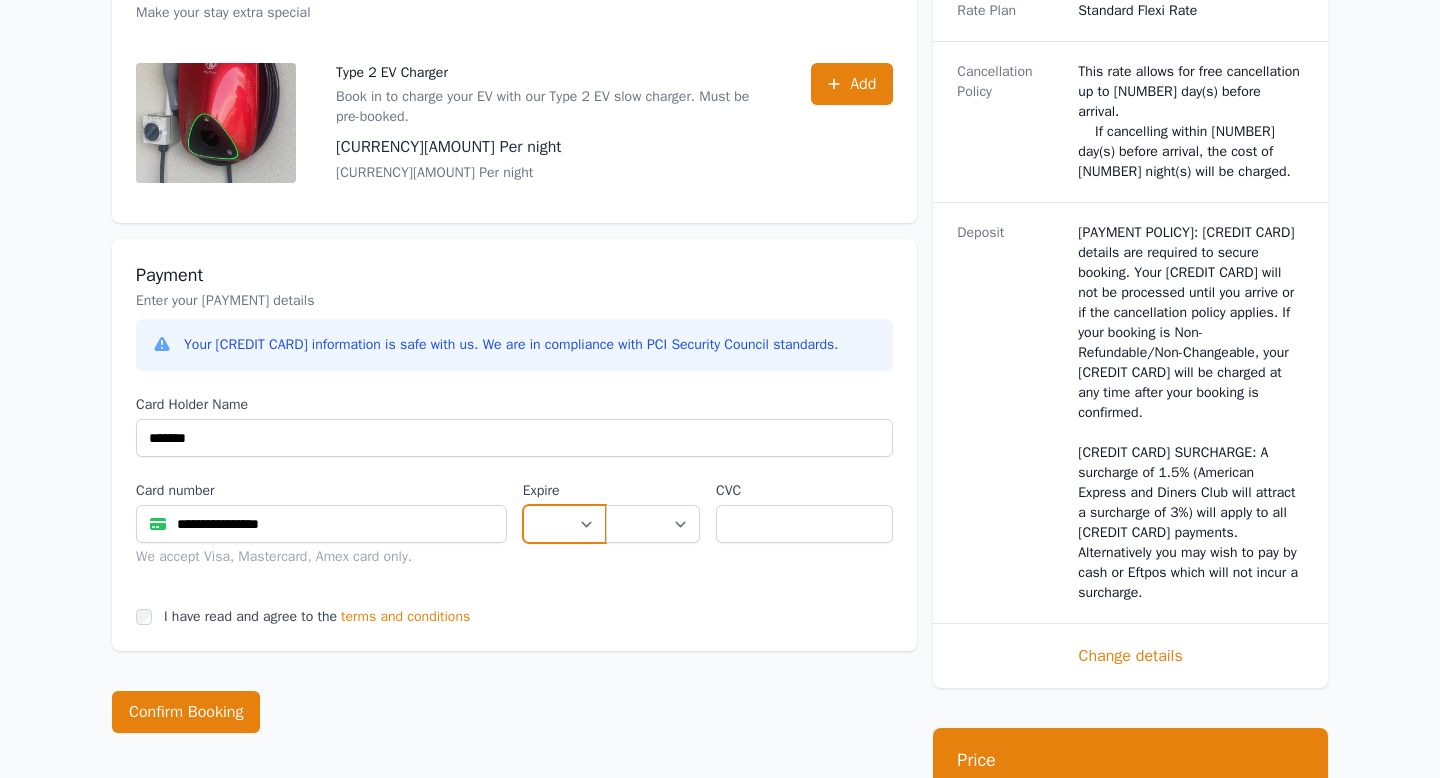 click on "** ** ** ** ** ** ** ** ** ** ** **" at bounding box center (564, 524) 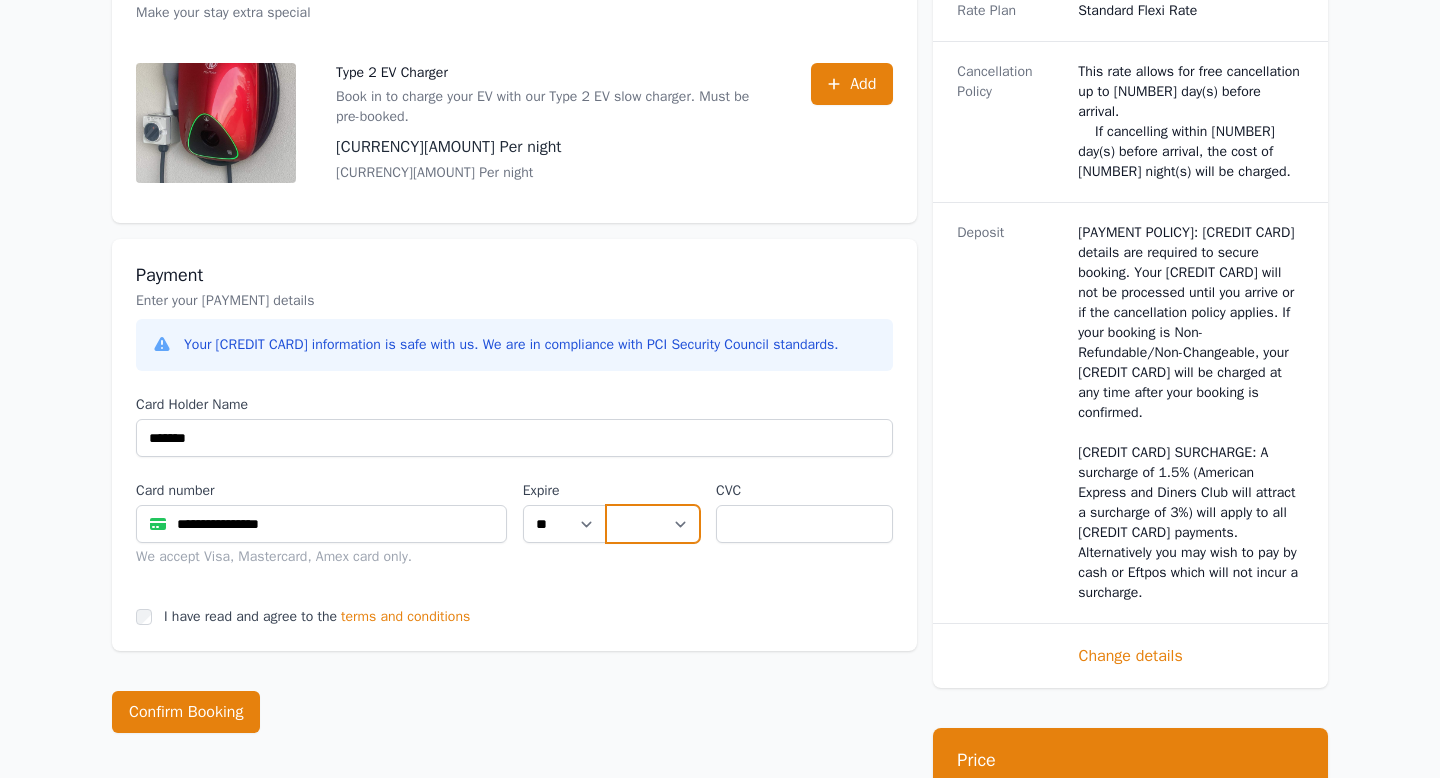click on "**** **** **** **** **** **** **** **** ****" at bounding box center (653, 524) 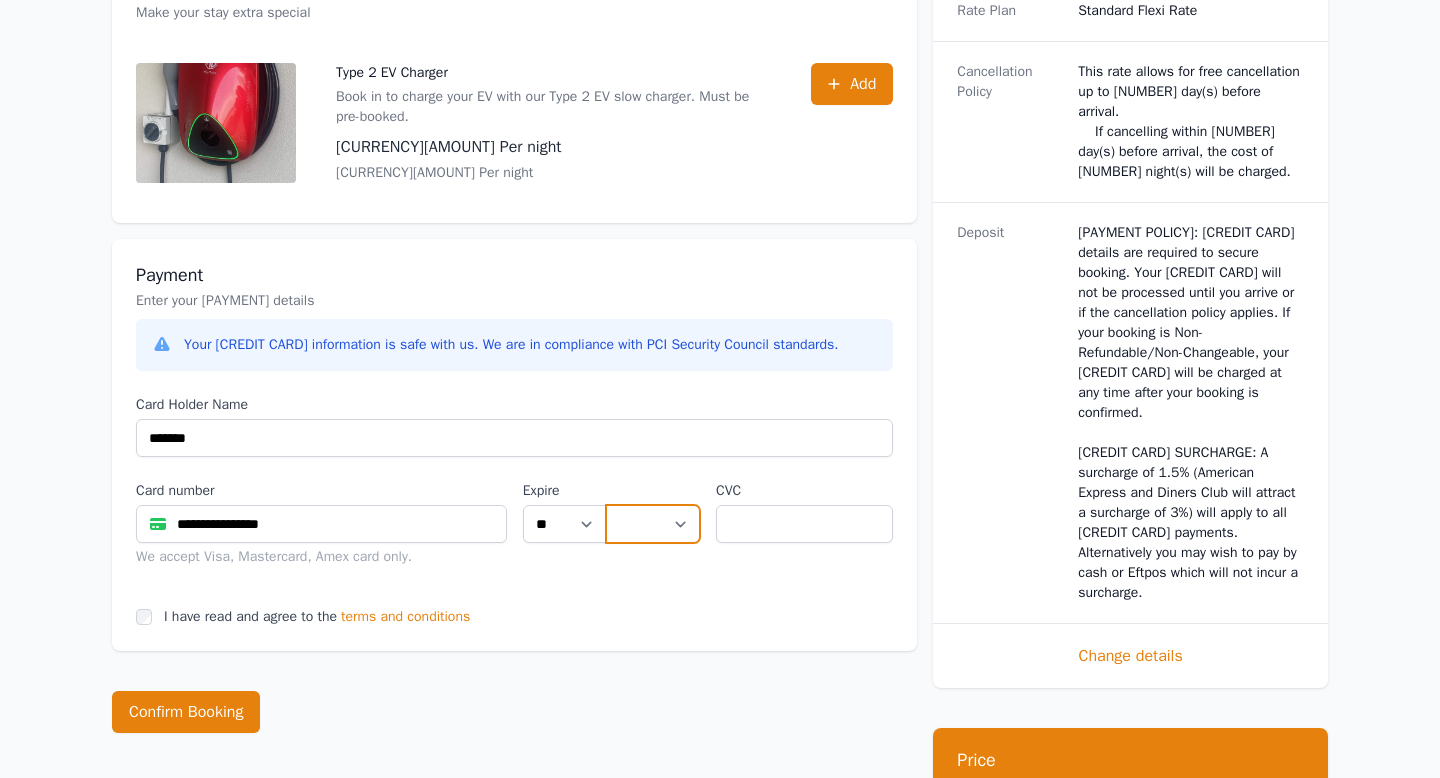 select on "**" 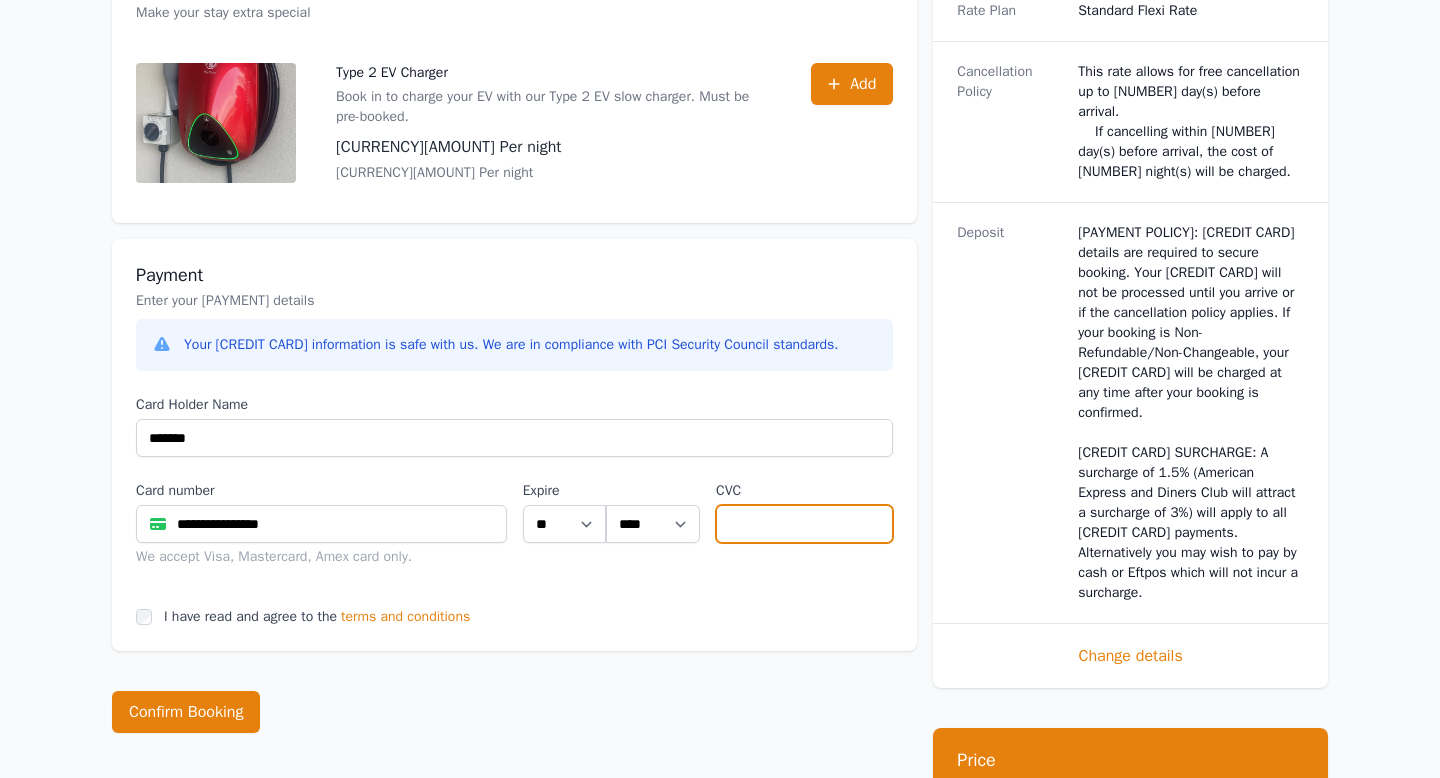 click at bounding box center (804, 524) 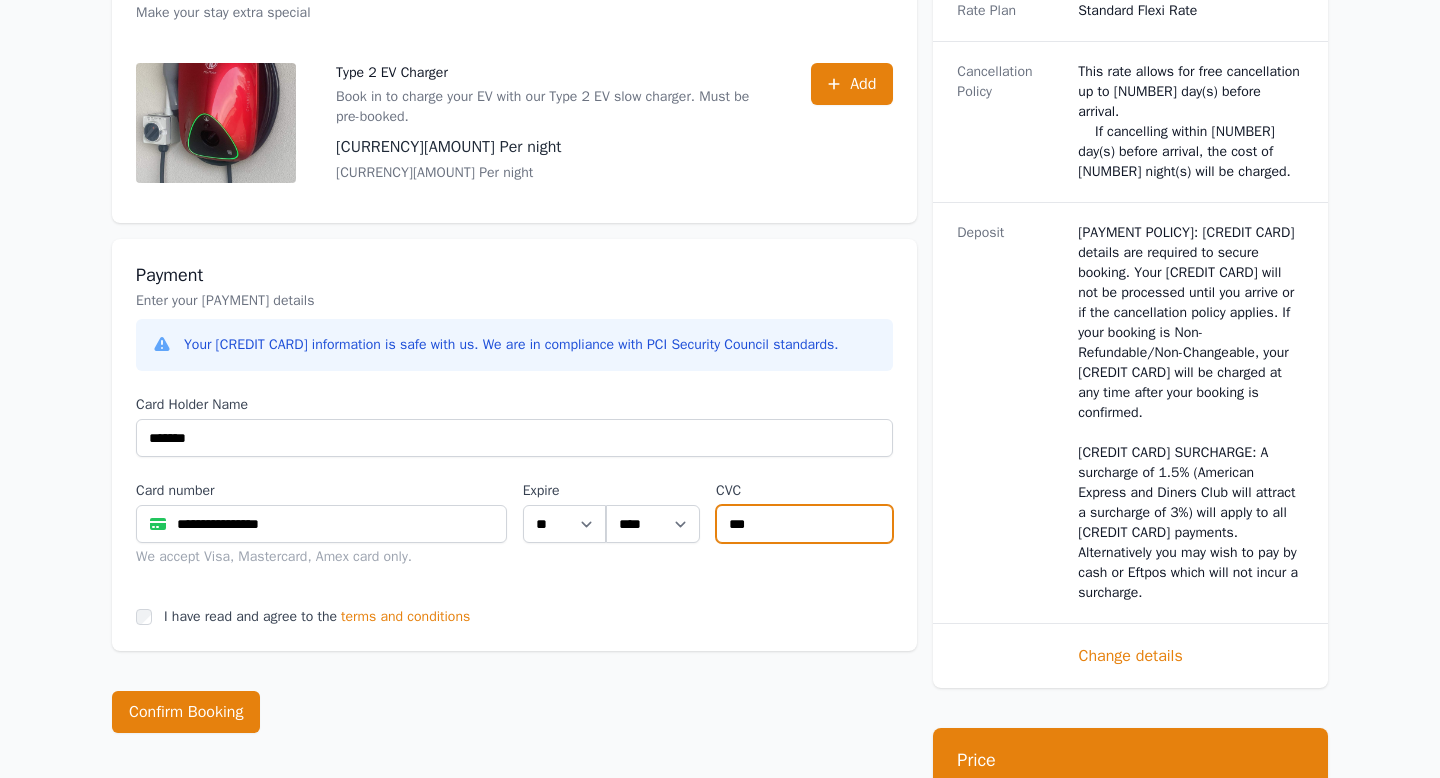type on "***" 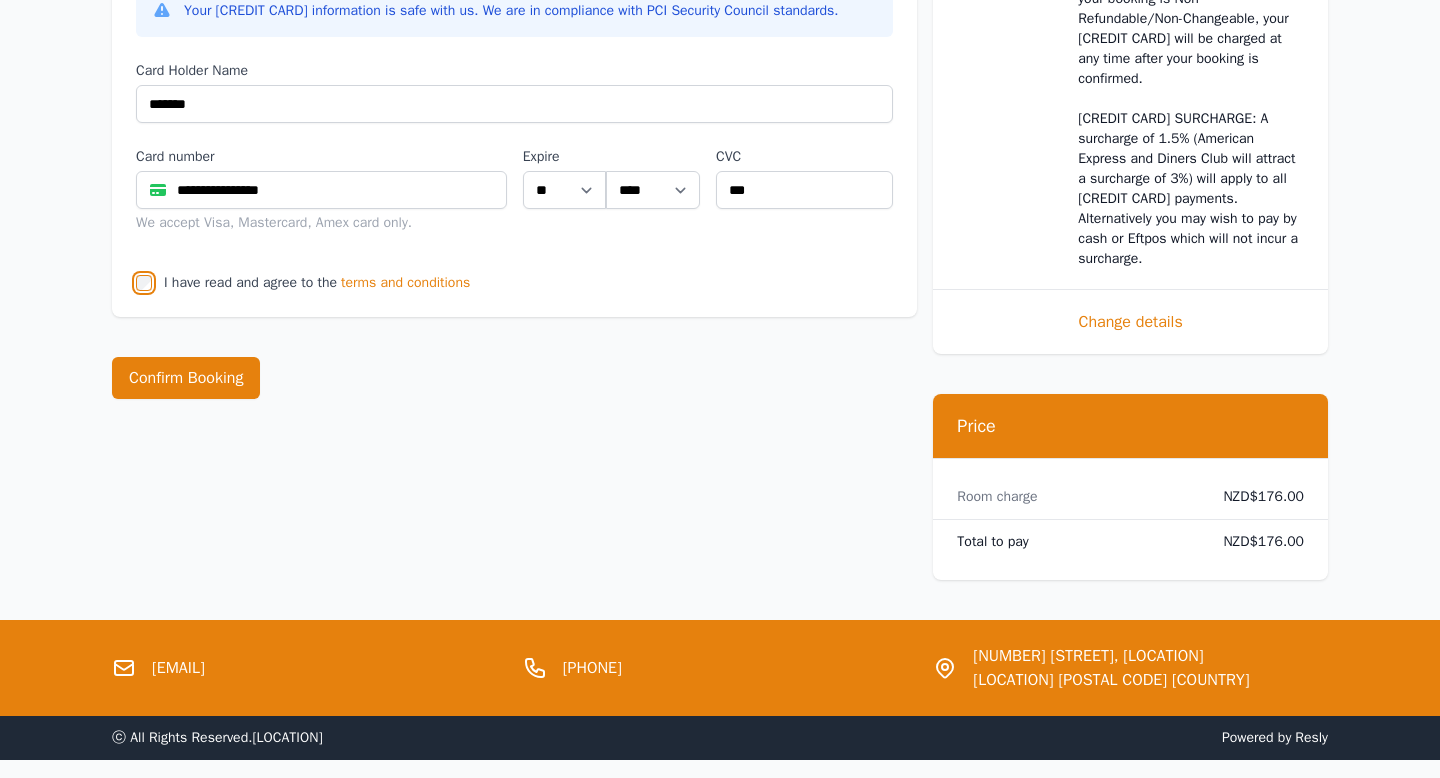 scroll, scrollTop: 1139, scrollLeft: 0, axis: vertical 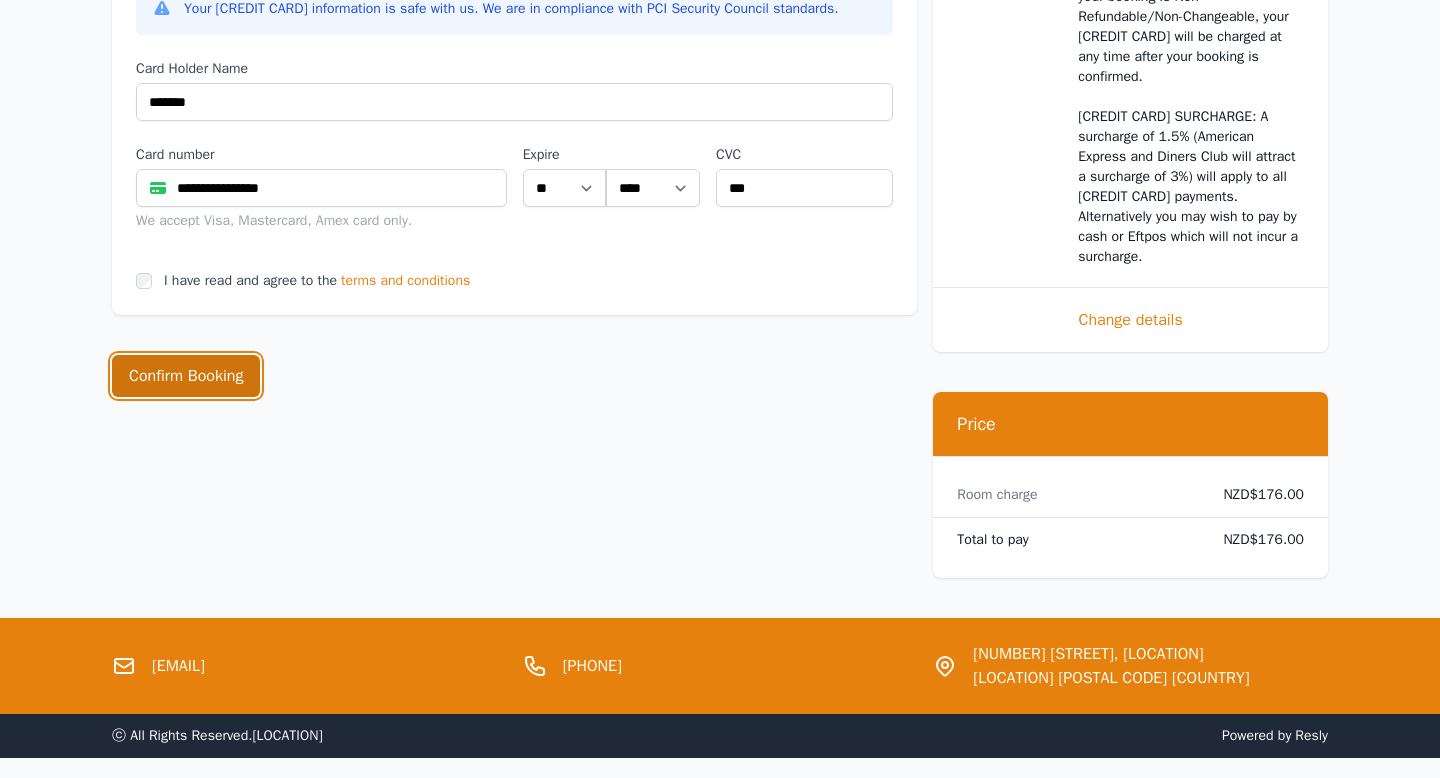 click on "Confirm Booking" at bounding box center [186, 376] 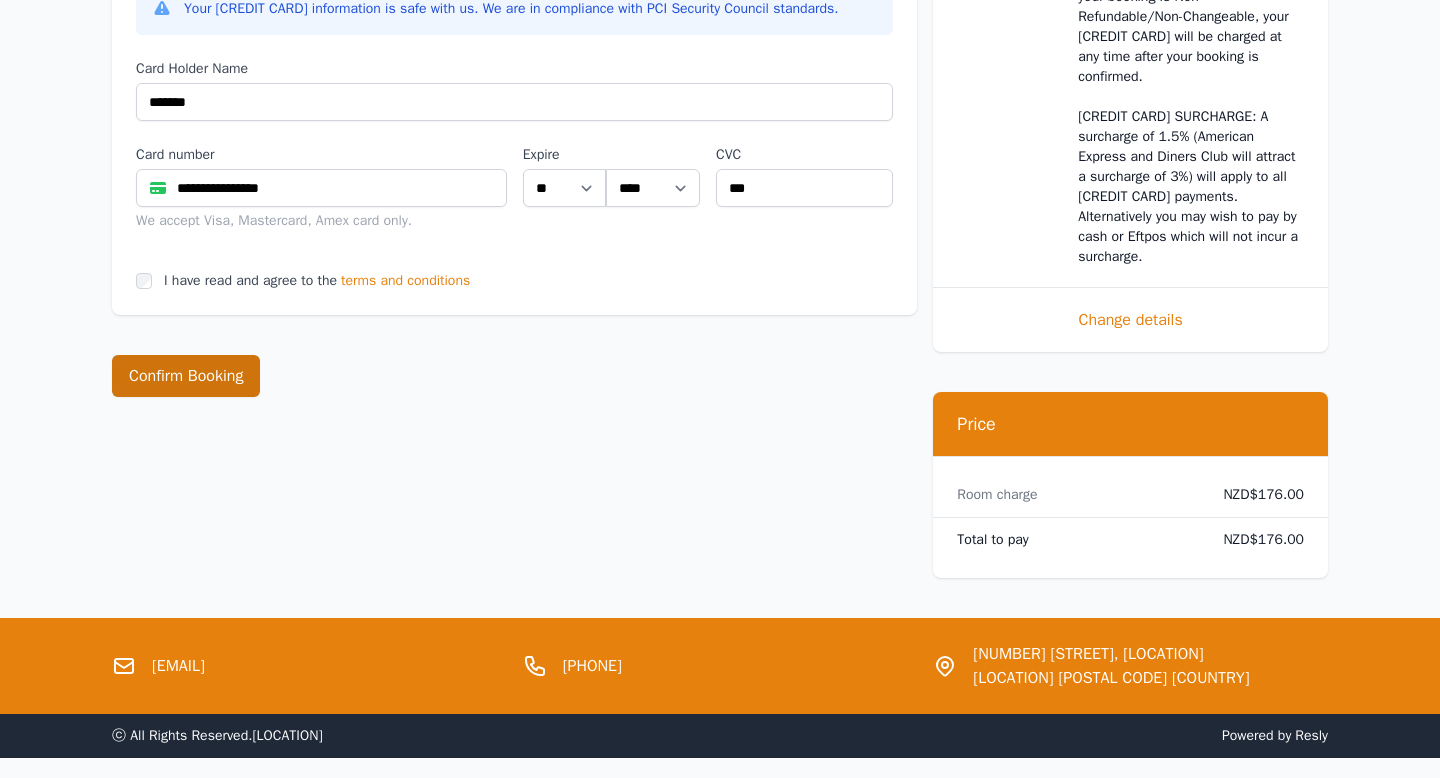 scroll, scrollTop: 0, scrollLeft: 0, axis: both 